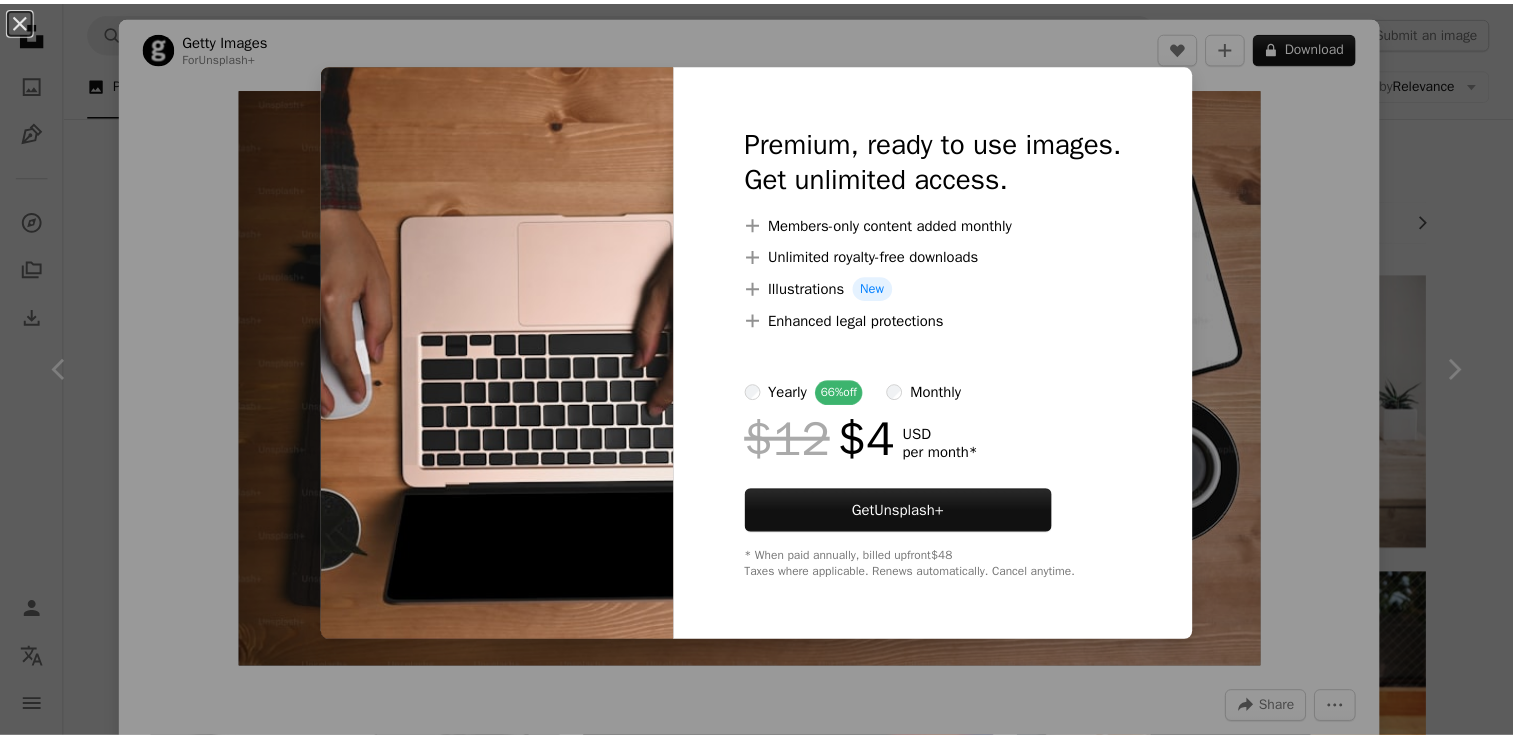 scroll, scrollTop: 4500, scrollLeft: 0, axis: vertical 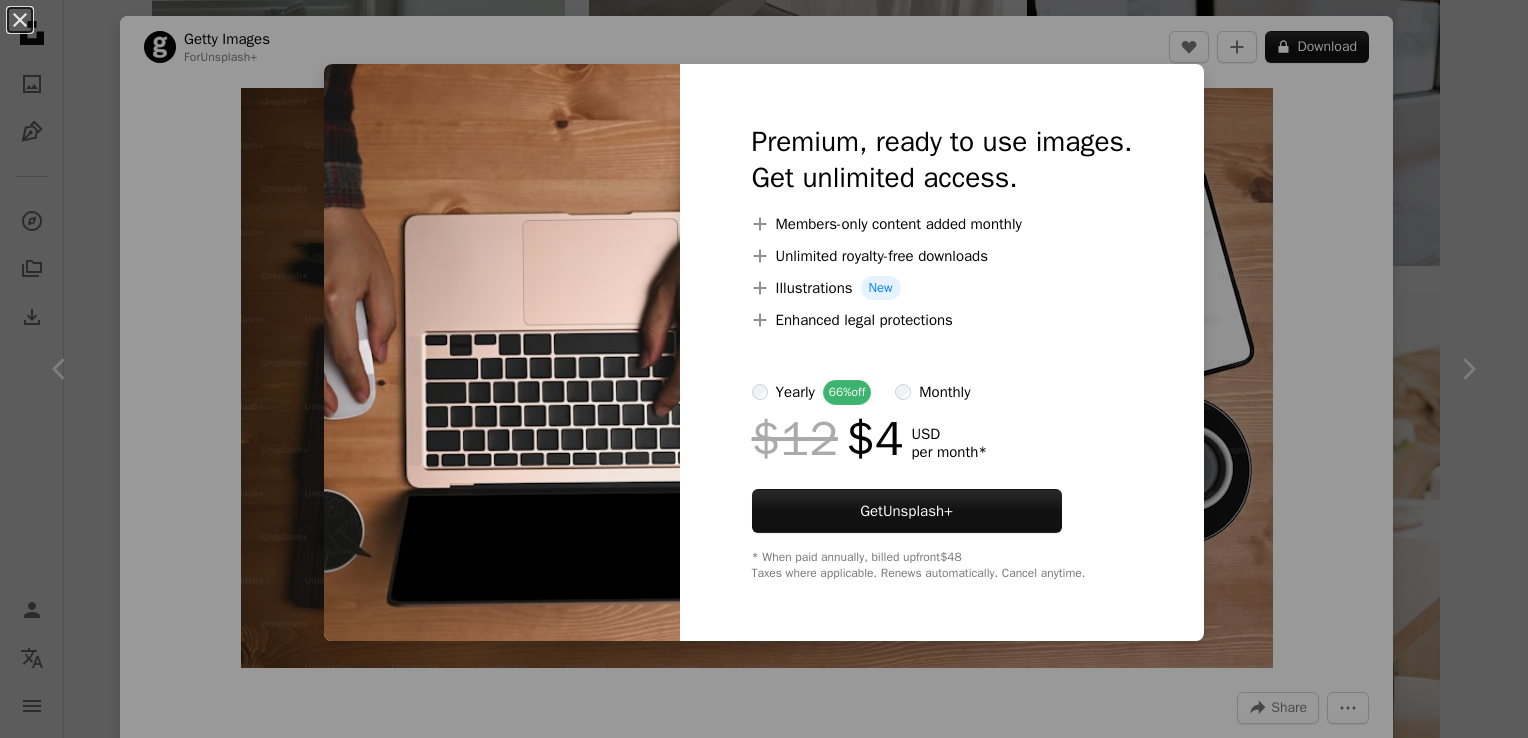 click at bounding box center (502, 352) 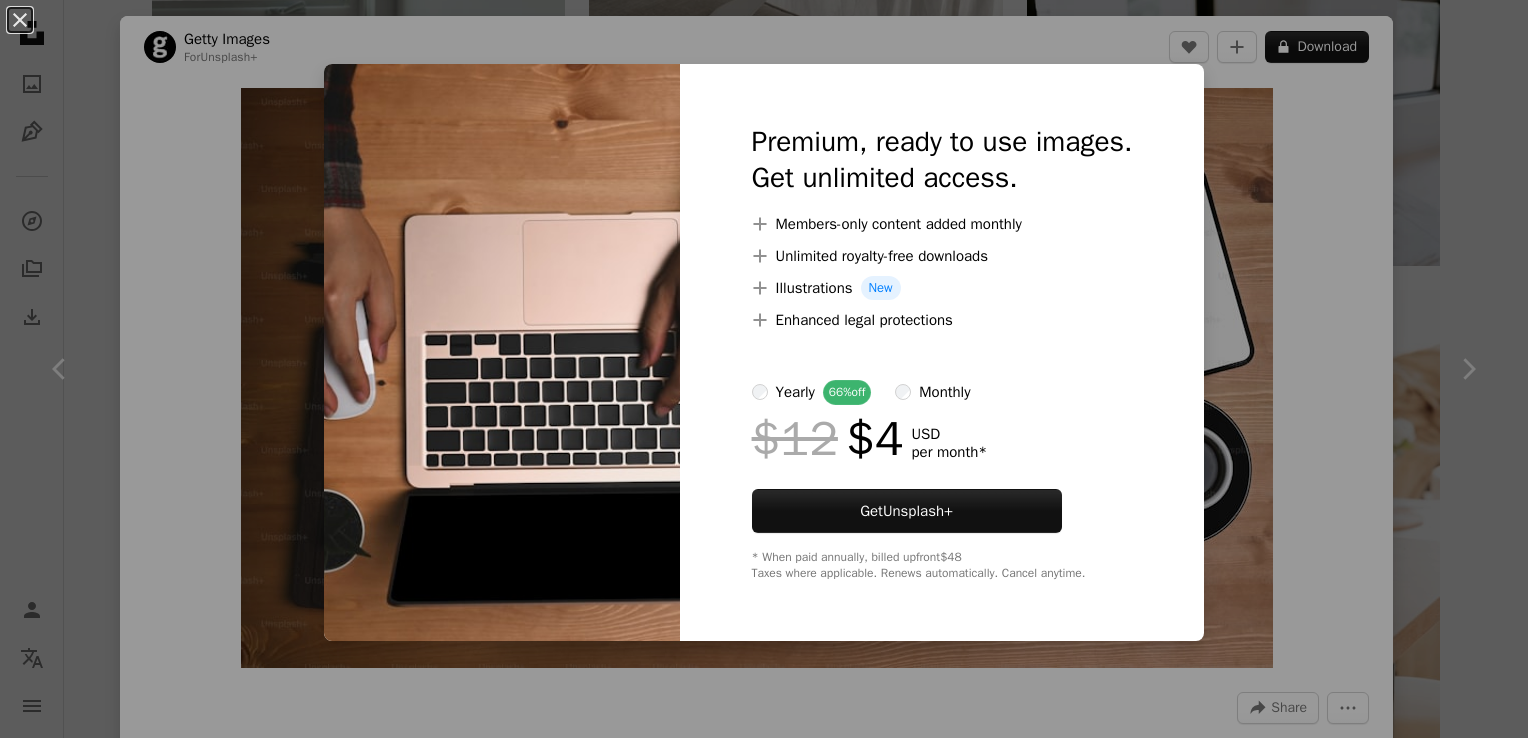 click on "Premium, ready to use images. Get unlimited access. A plus sign Members-only content added monthly A plus sign Unlimited royalty-free downloads A plus sign Illustrations  New A plus sign Enhanced legal protections yearly 66%  off monthly $12   $4 USD per month * Get  Unsplash+ * When paid annually, billed upfront  $48 Taxes where applicable. Renews automatically. Cancel anytime." at bounding box center (942, 352) 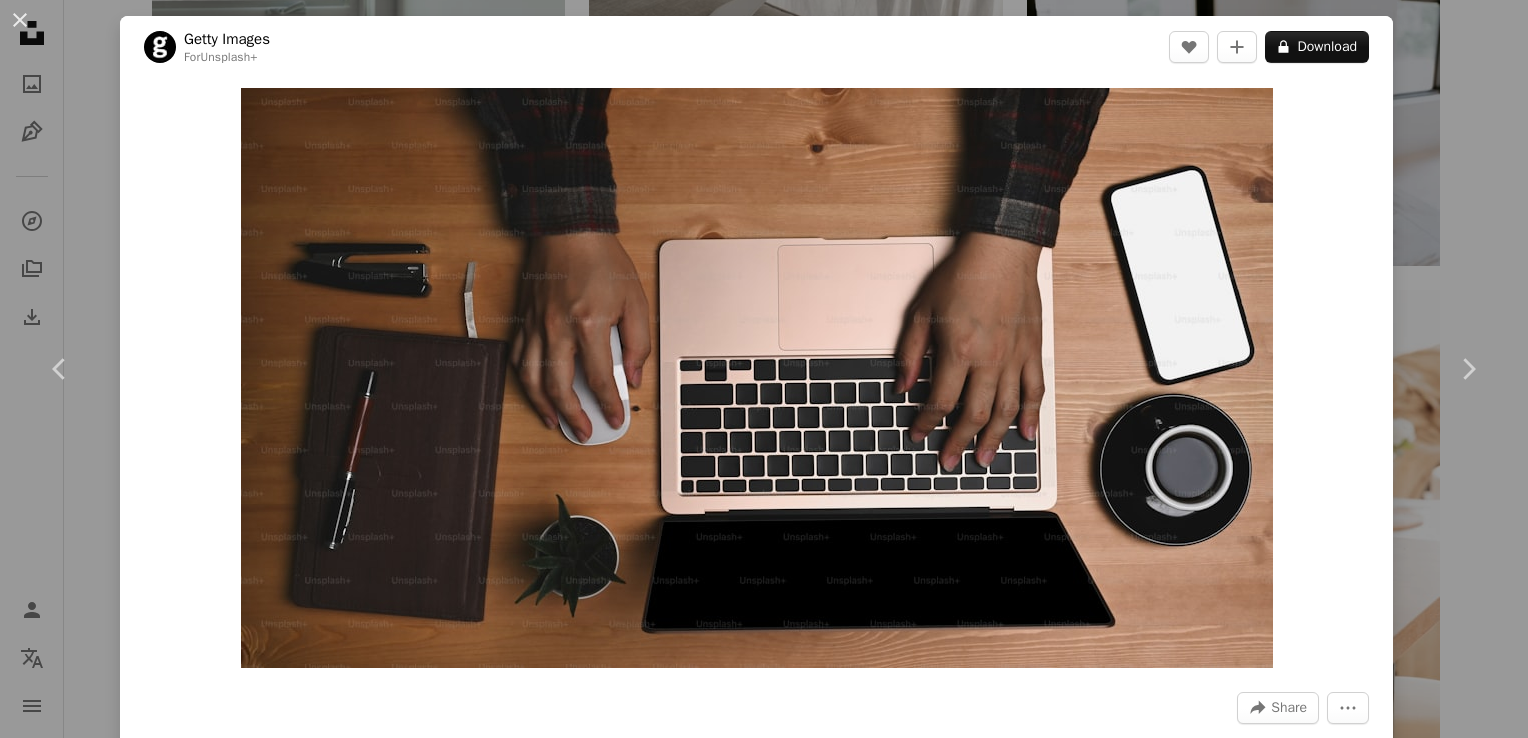 click on "An X shape Chevron left Chevron right Getty Images For Unsplash+ A heart A plus sign A lock Download Zoom in A forward-right arrow Share More Actions Calendar outlined Published on [MONTH] [DAY], [YEAR] Safety Licensed under the Unsplash+ License office business technology house computer laptop data adult photography desk home interior blank indoors smart phone one person holding online dating lifestyles wireless technology clipping path Creative Commons images Related images Plus sign for Unsplash+ A heart A plus sign Getty Images For Unsplash+ A lock Download Plus sign for Unsplash+ A heart A plus sign Getty Images For Unsplash+ A lock Download Plus sign for Unsplash+ A heart A plus sign [FIRST] [LAST] For Unsplash+ A lock Download Plus sign for Unsplash+ A heart A plus sign [FIRST] [LAST] For Unsplash+ A lock Download Plus sign for Unsplash+ A heart A plus sign Getty Images For Unsplash+ A lock Download Plus sign for Unsplash+ A heart A plus sign Getty Images For Unsplash+ A lock Download A heart For" at bounding box center [764, 369] 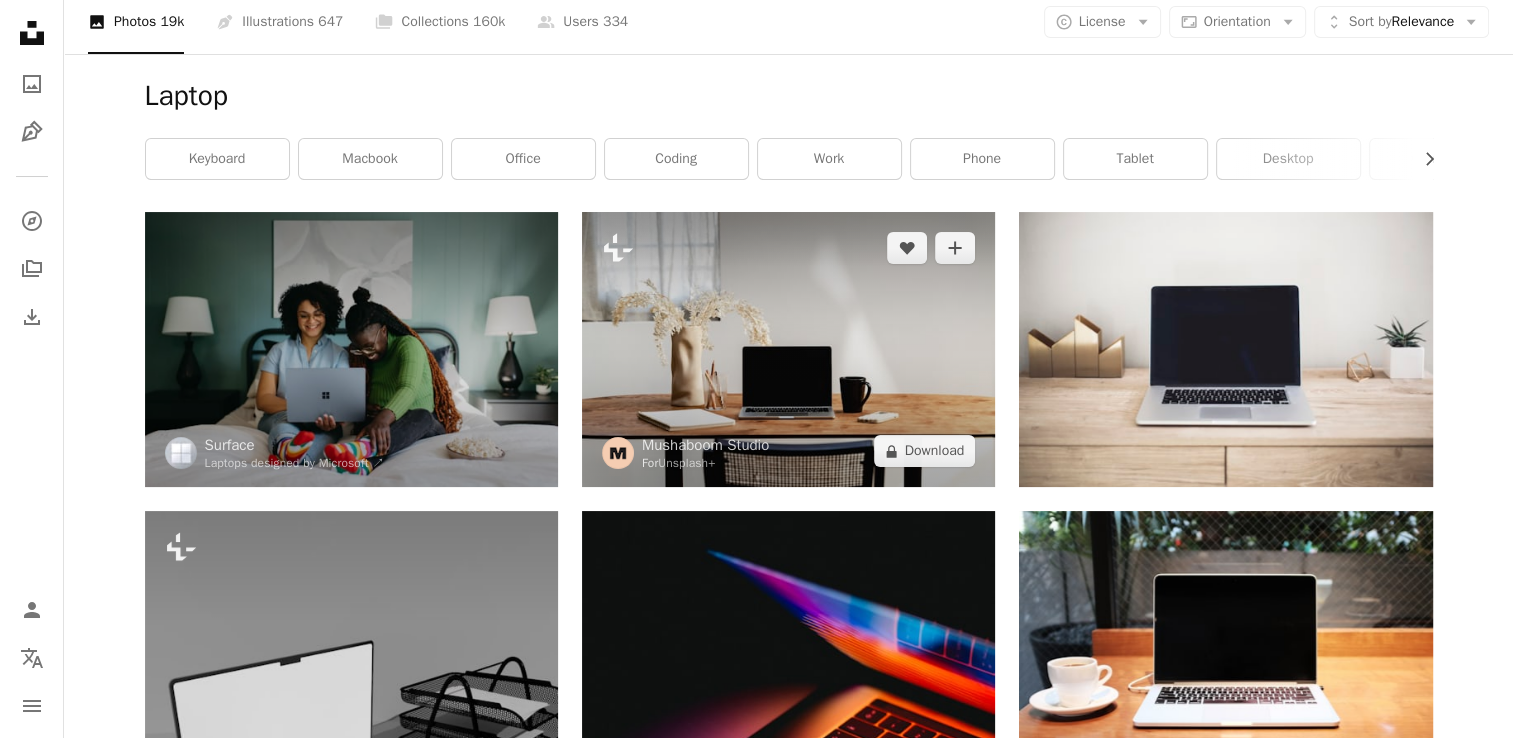 scroll, scrollTop: 0, scrollLeft: 0, axis: both 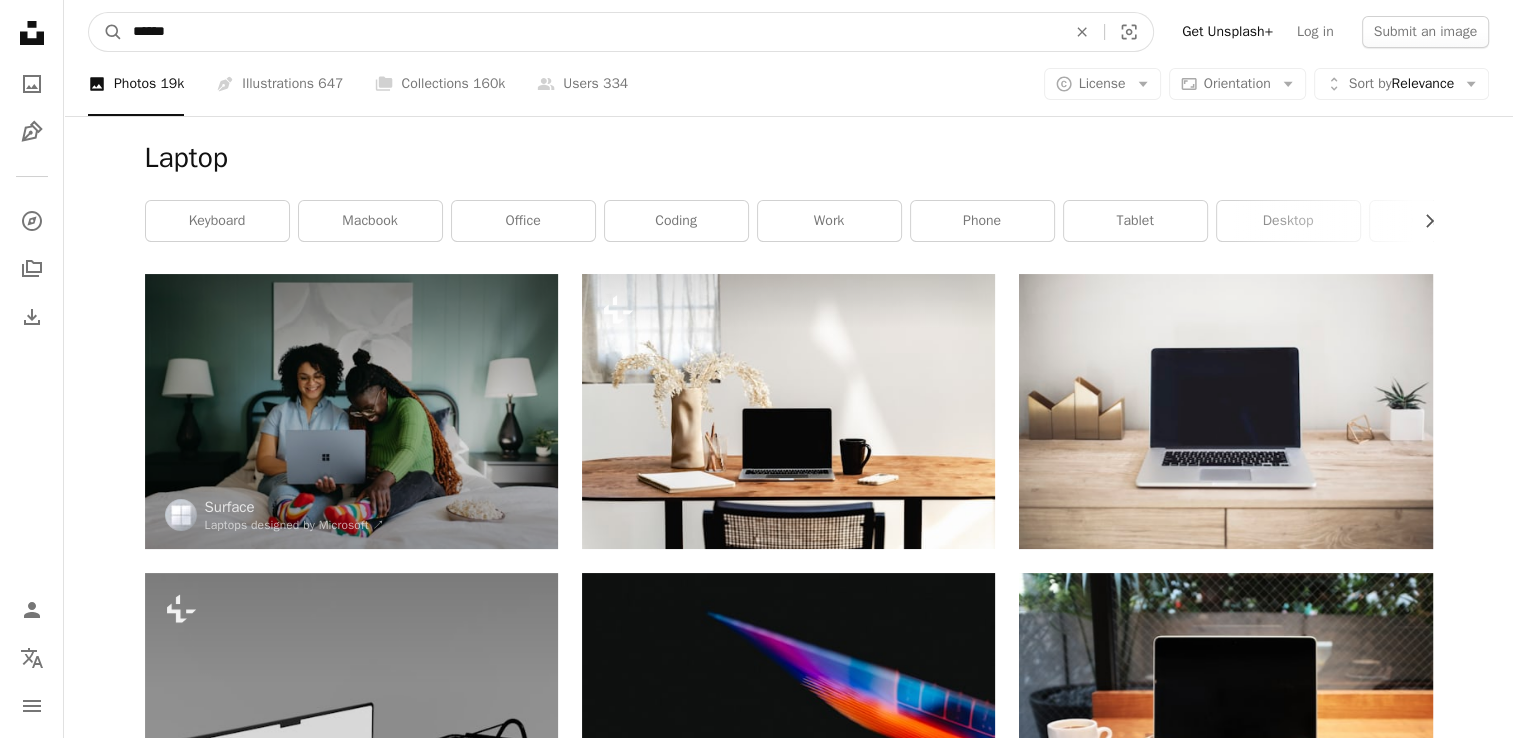 click on "******" at bounding box center [591, 32] 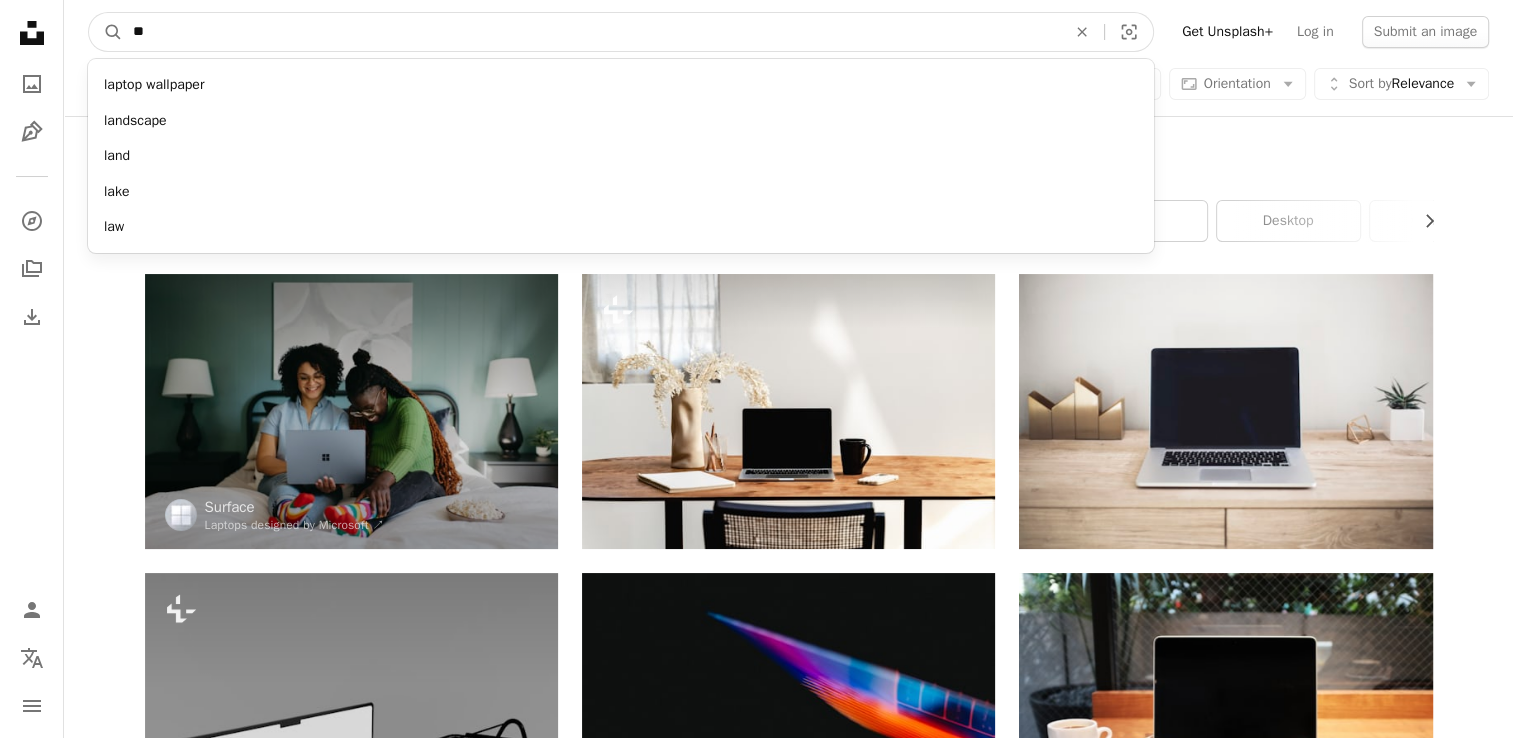 type on "*" 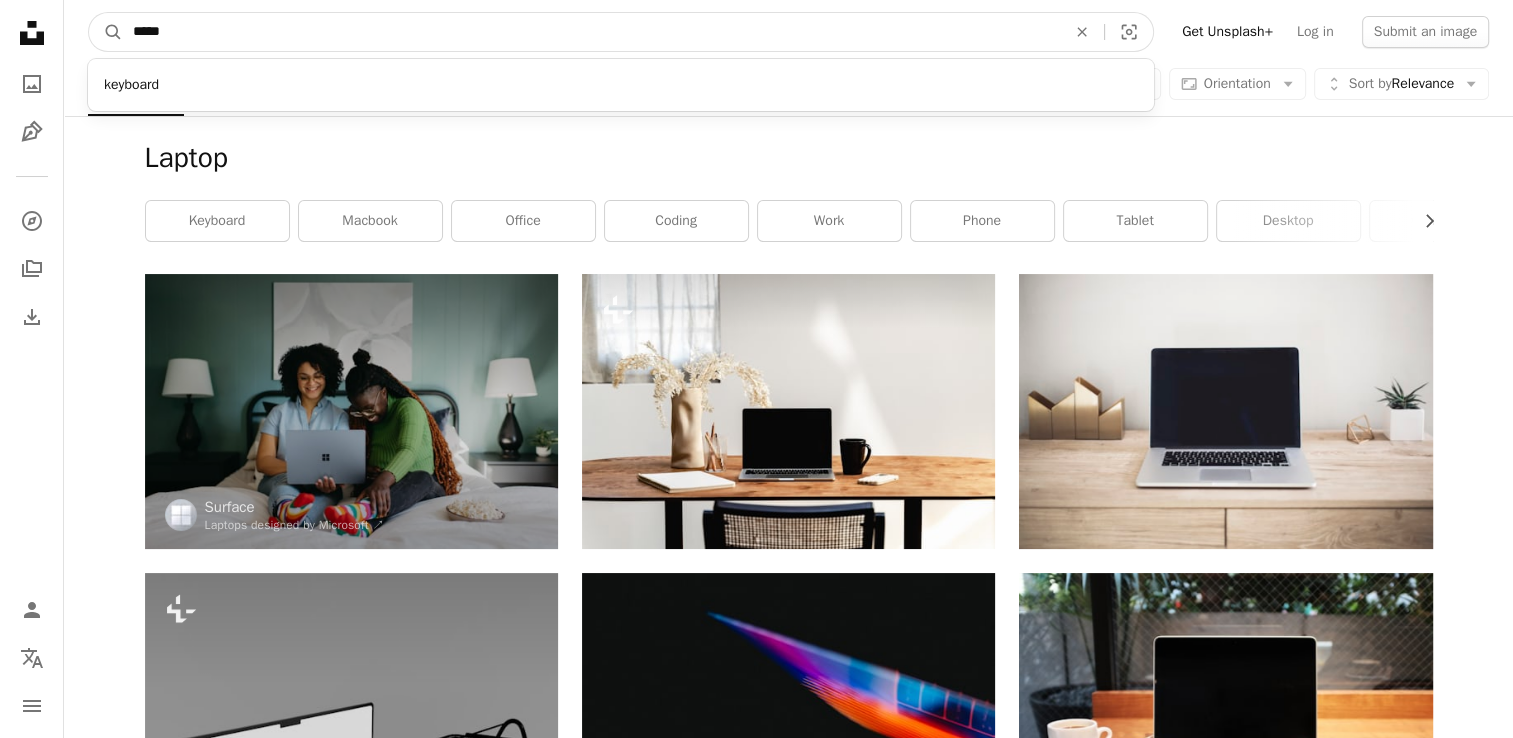 type on "*****" 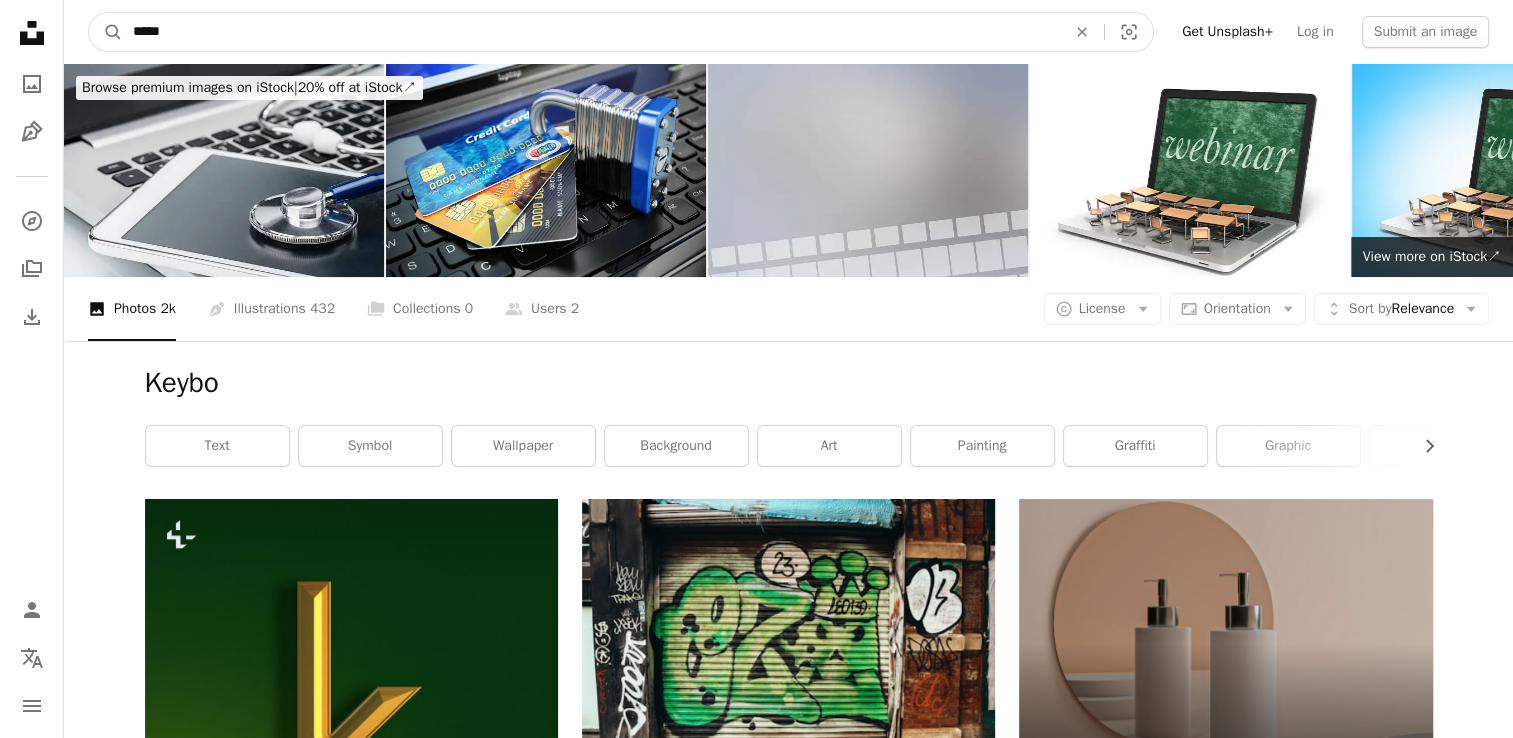 click on "*****" at bounding box center [591, 32] 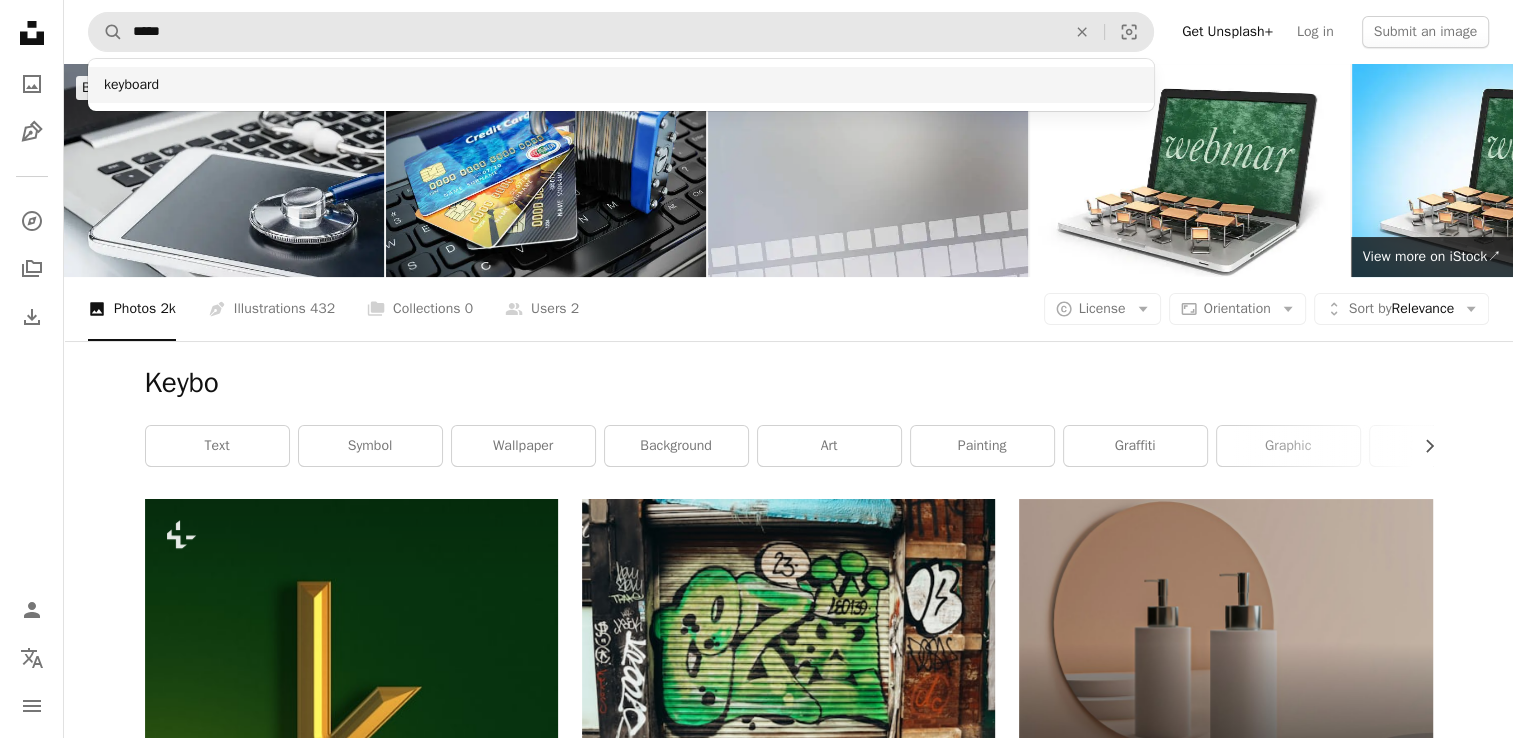click on "keyboard" at bounding box center [621, 85] 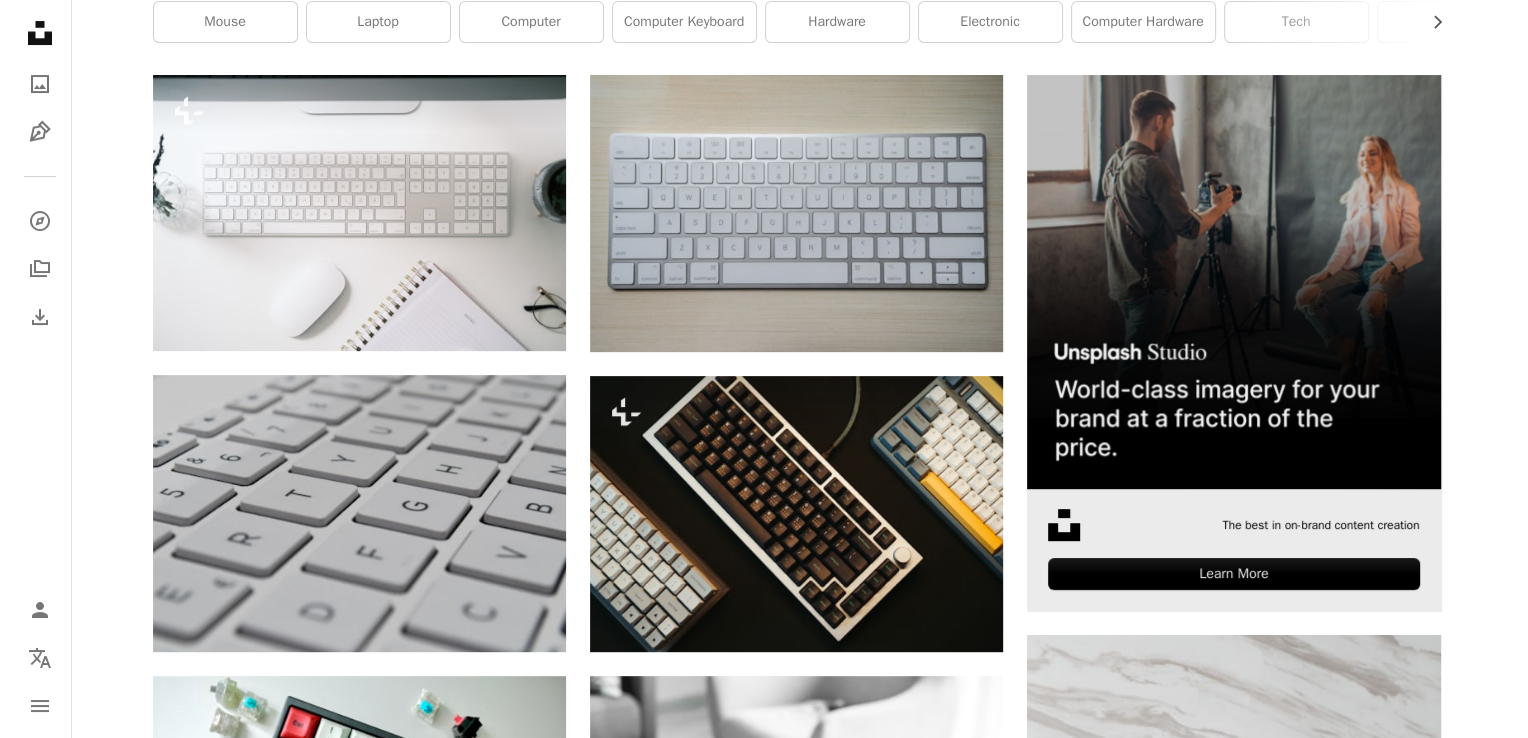 scroll, scrollTop: 425, scrollLeft: 0, axis: vertical 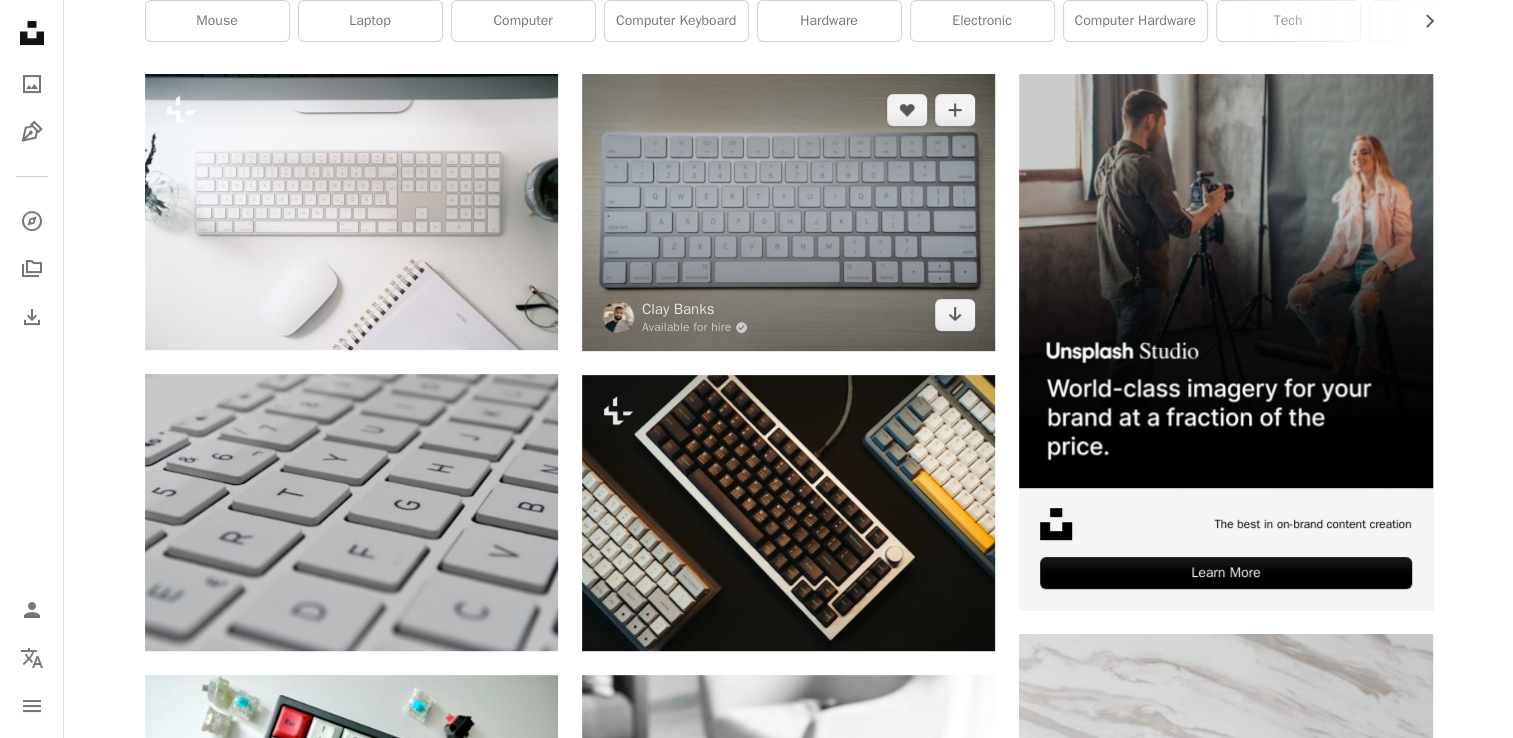 click at bounding box center [788, 212] 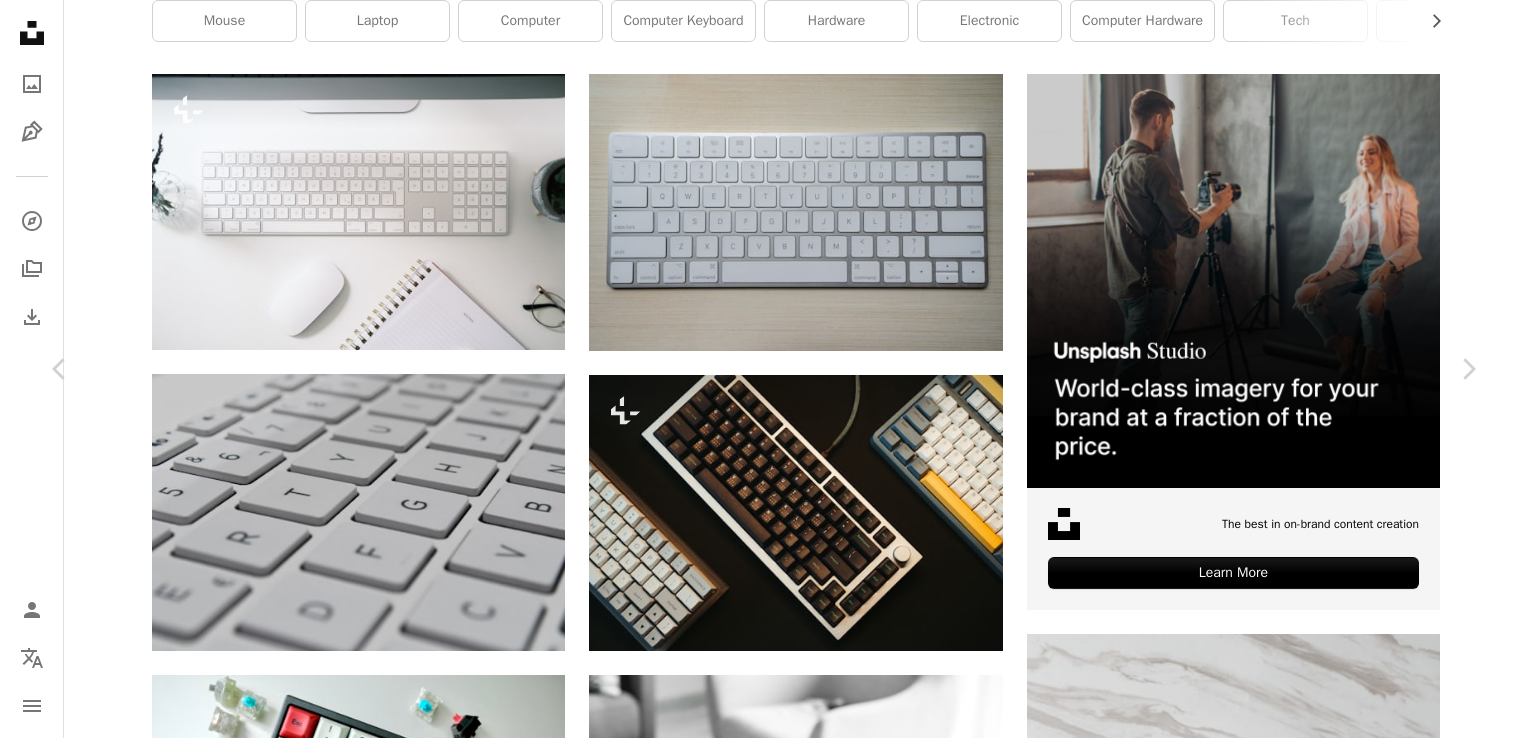 scroll, scrollTop: 3254, scrollLeft: 0, axis: vertical 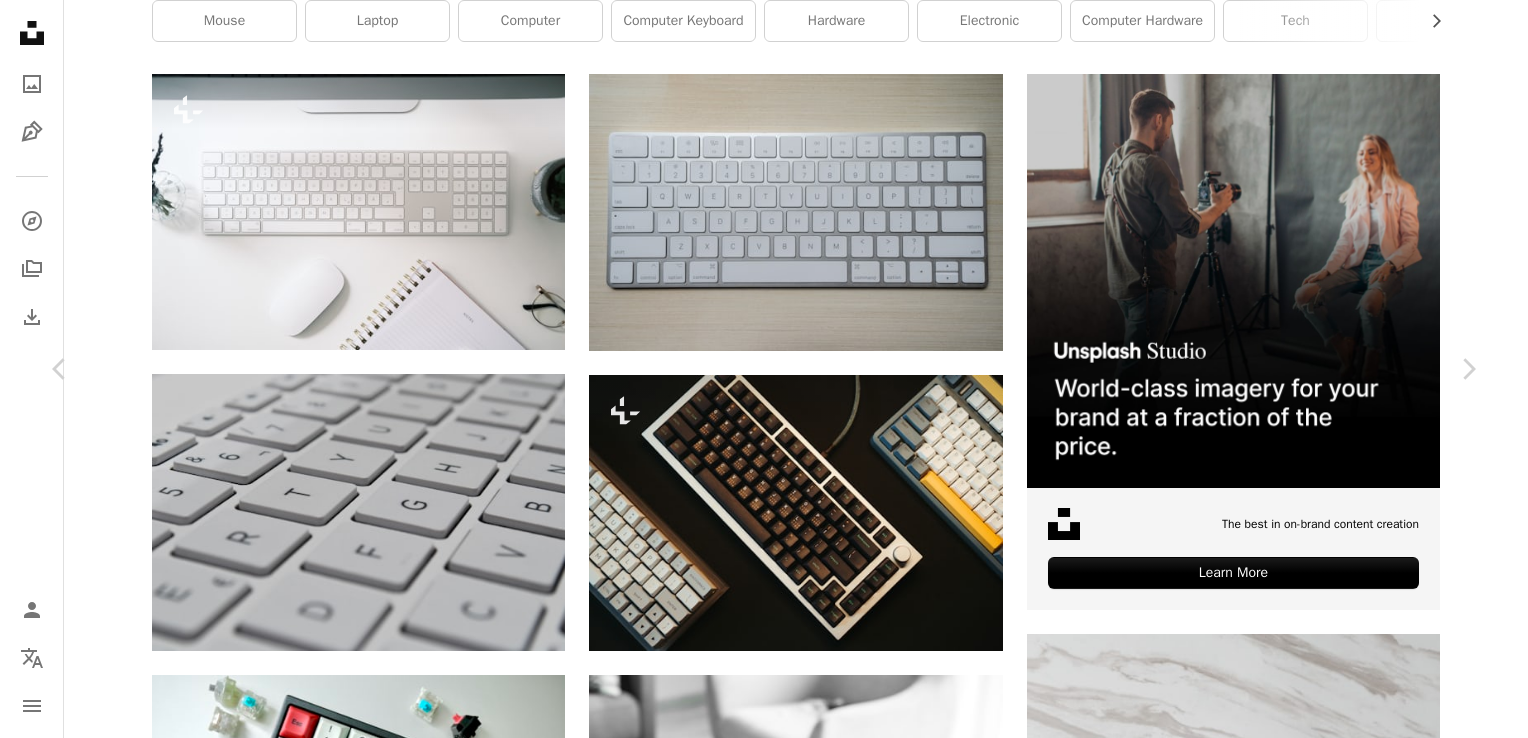 click at bounding box center (756, 4452) 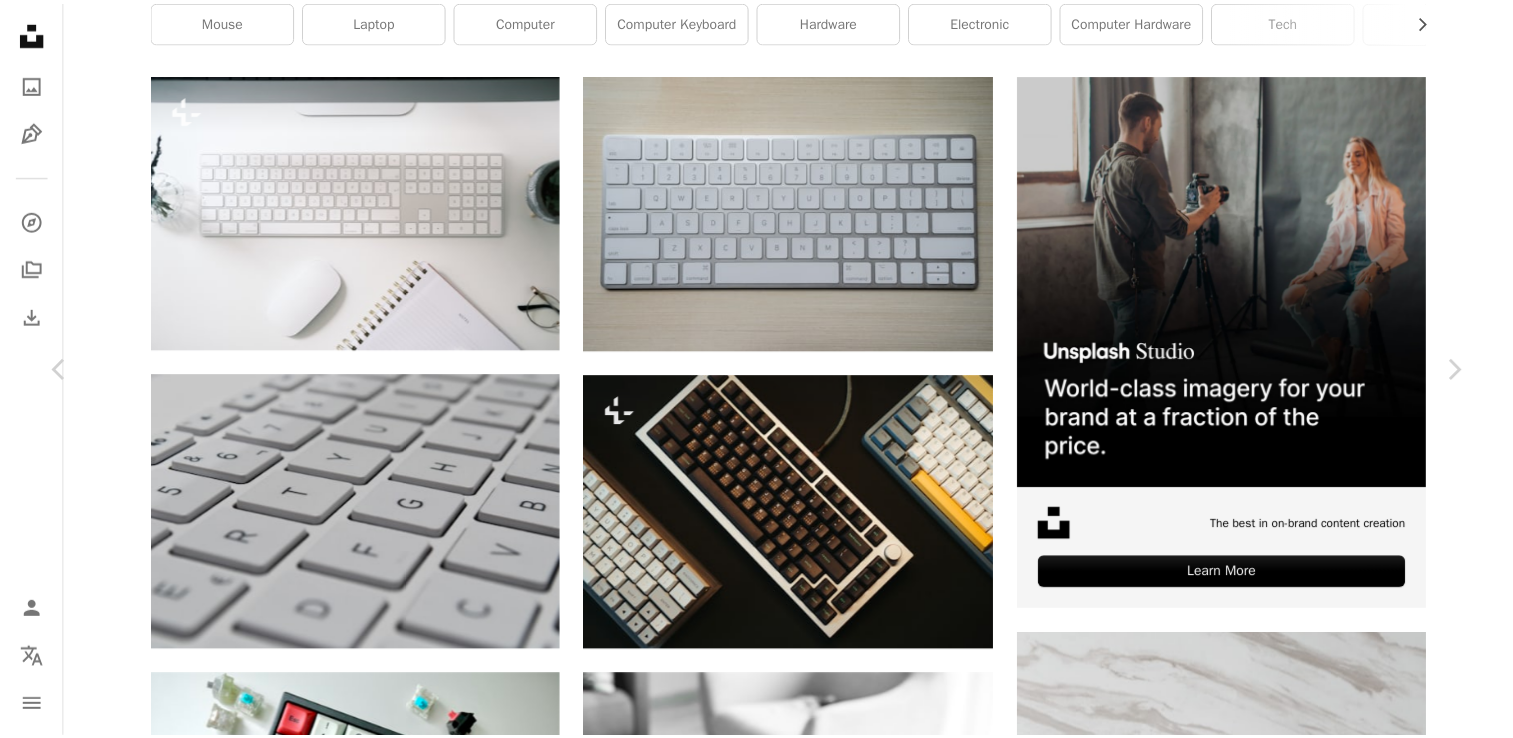 scroll, scrollTop: 0, scrollLeft: 0, axis: both 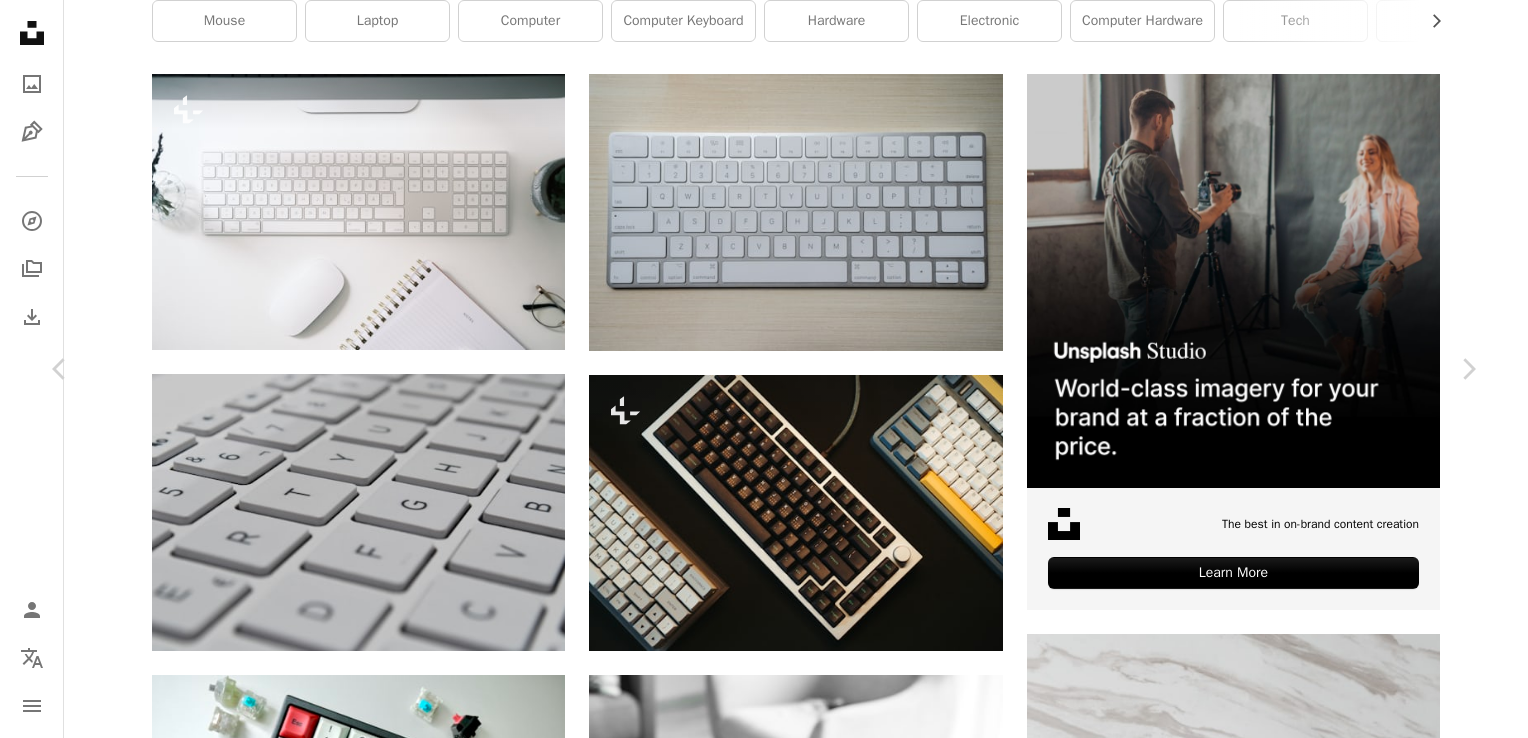 click on "An X shape" at bounding box center [20, 20] 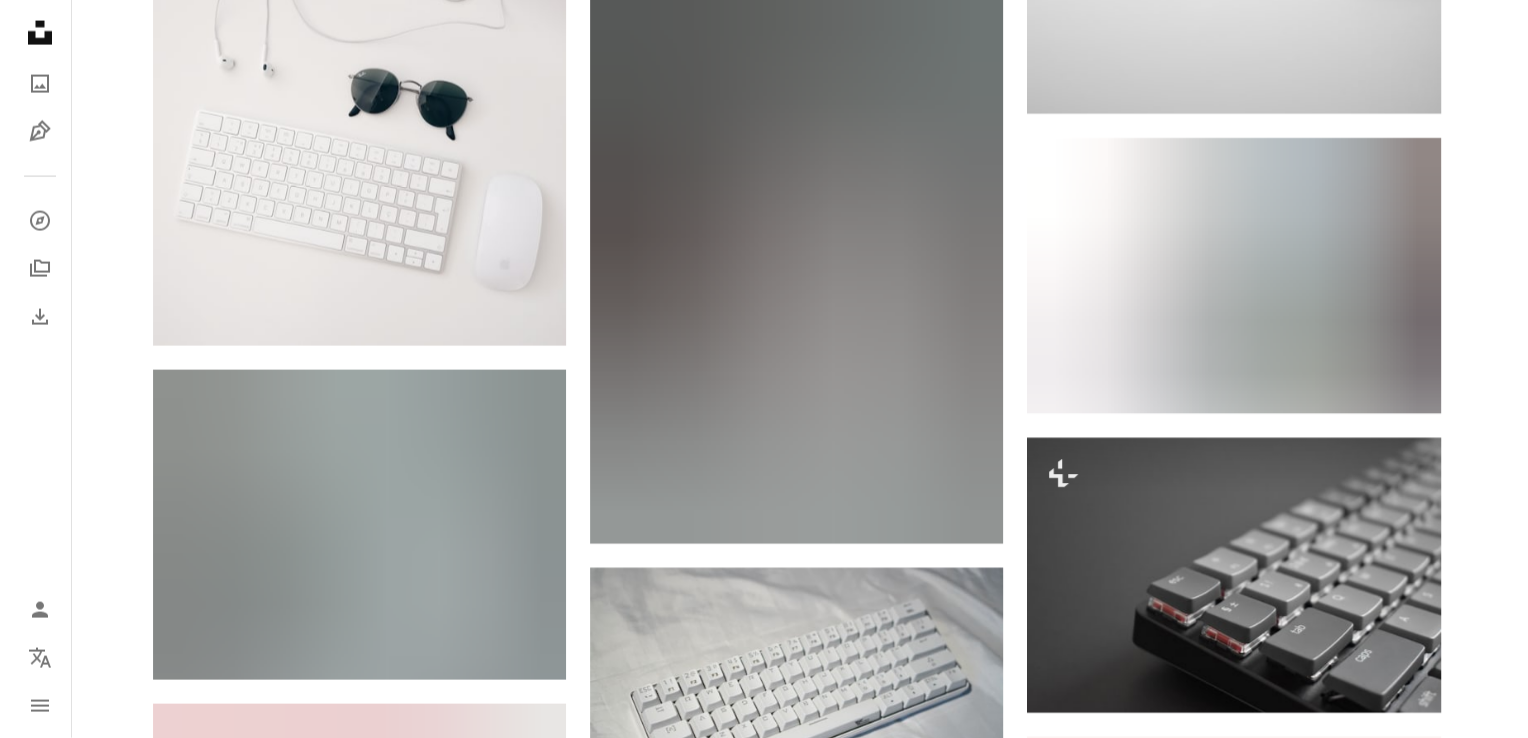 scroll, scrollTop: 4458, scrollLeft: 0, axis: vertical 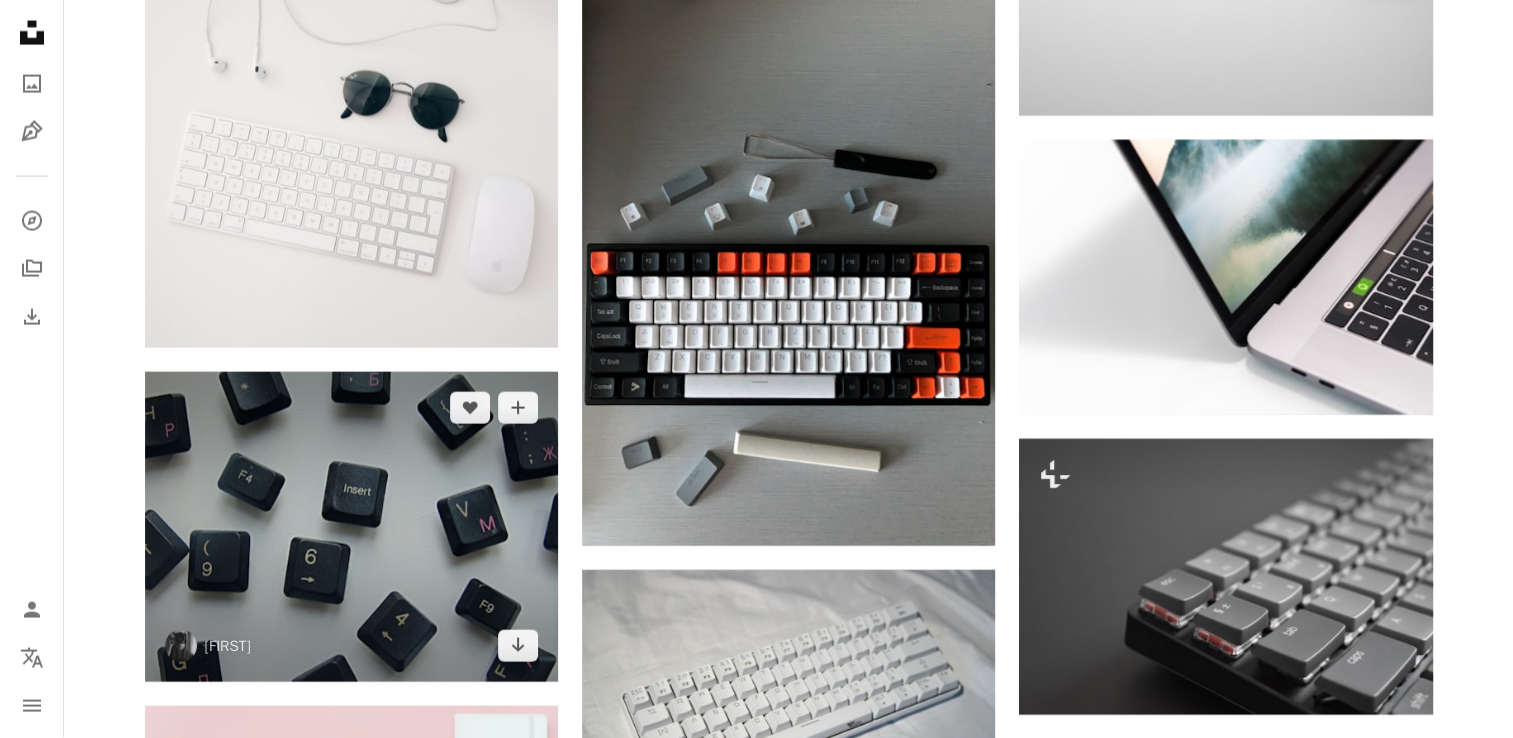 click at bounding box center (351, 527) 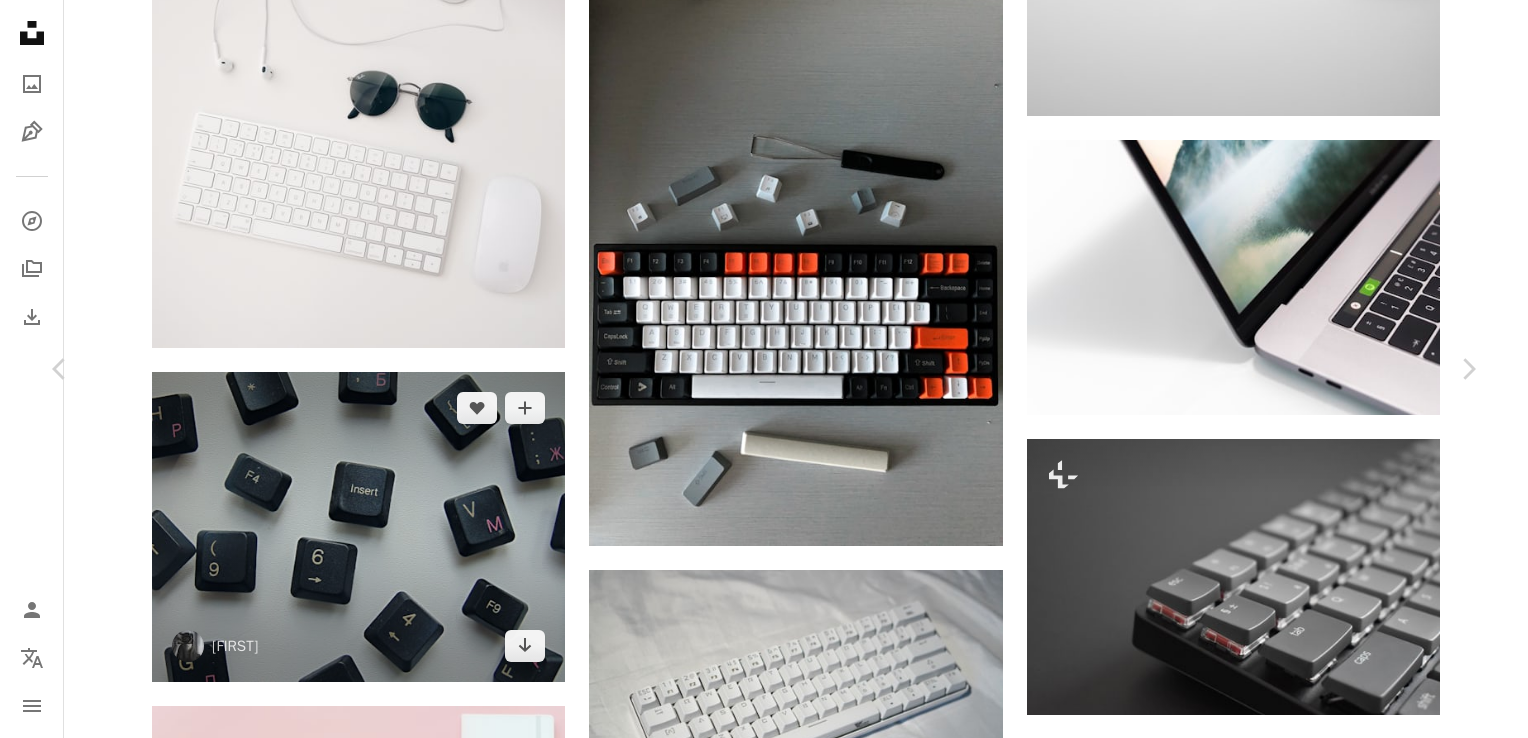 scroll, scrollTop: 82, scrollLeft: 0, axis: vertical 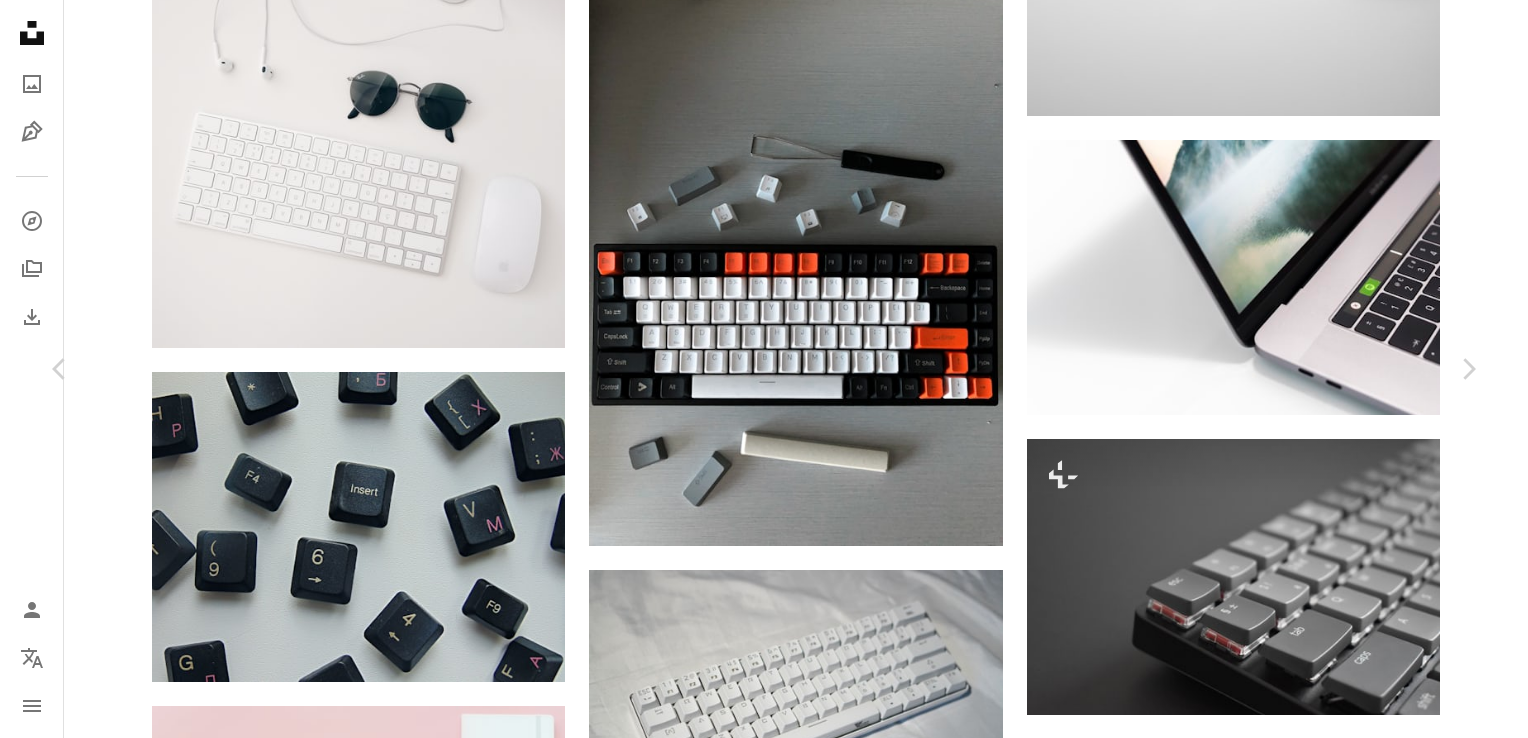 click on "Zoom in" at bounding box center [756, 2828] 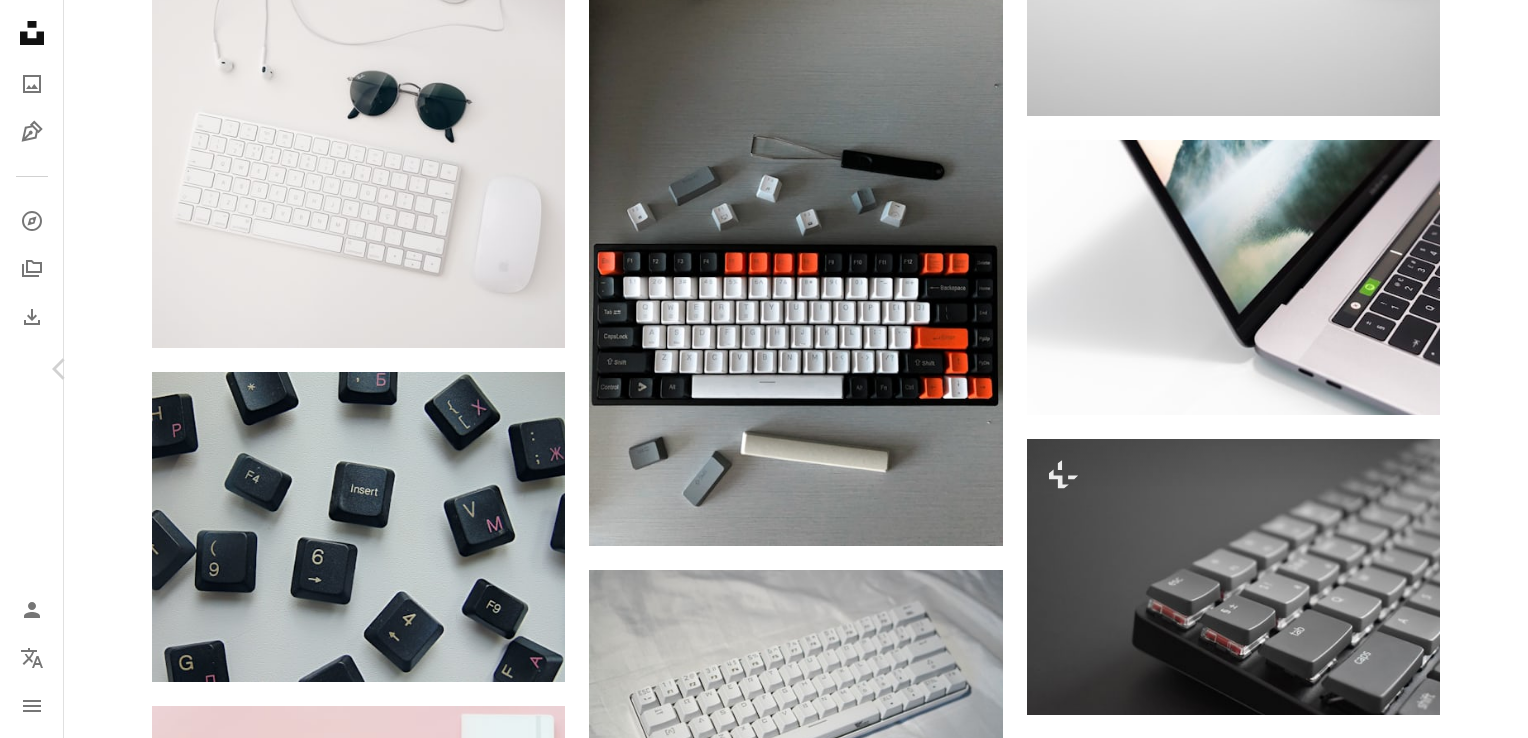 click on "Chevron right" at bounding box center [1468, 369] 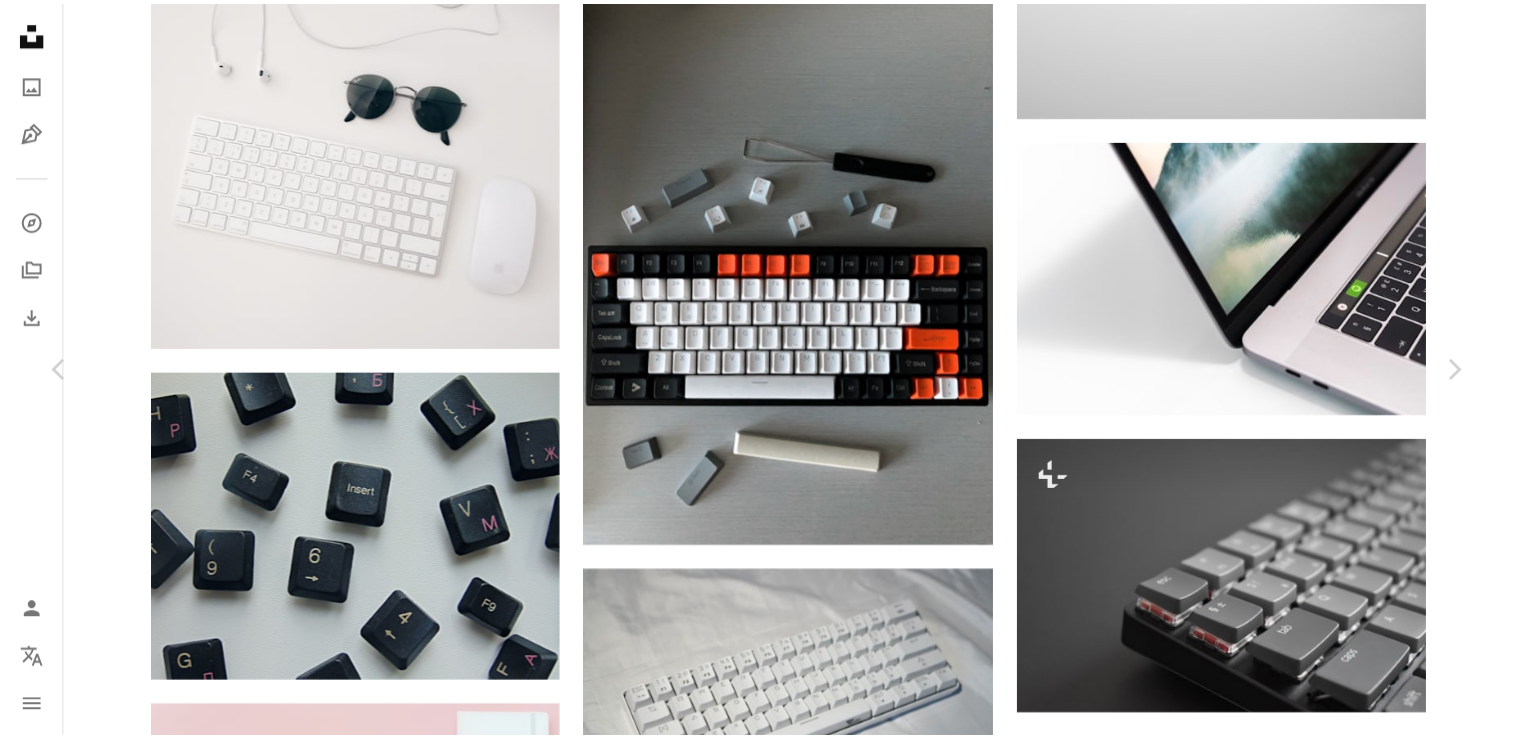 scroll, scrollTop: 0, scrollLeft: 0, axis: both 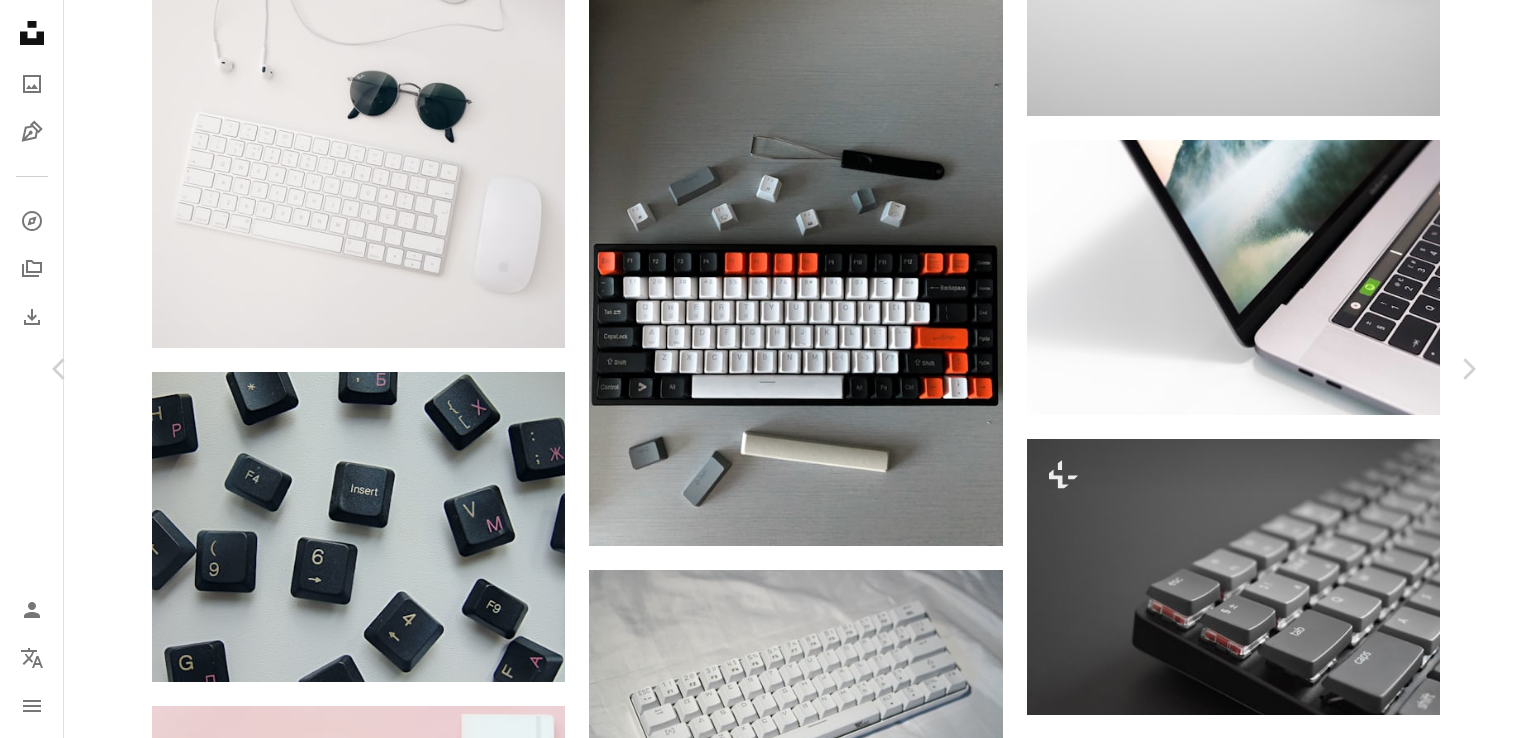 click on "An X shape" at bounding box center [20, 20] 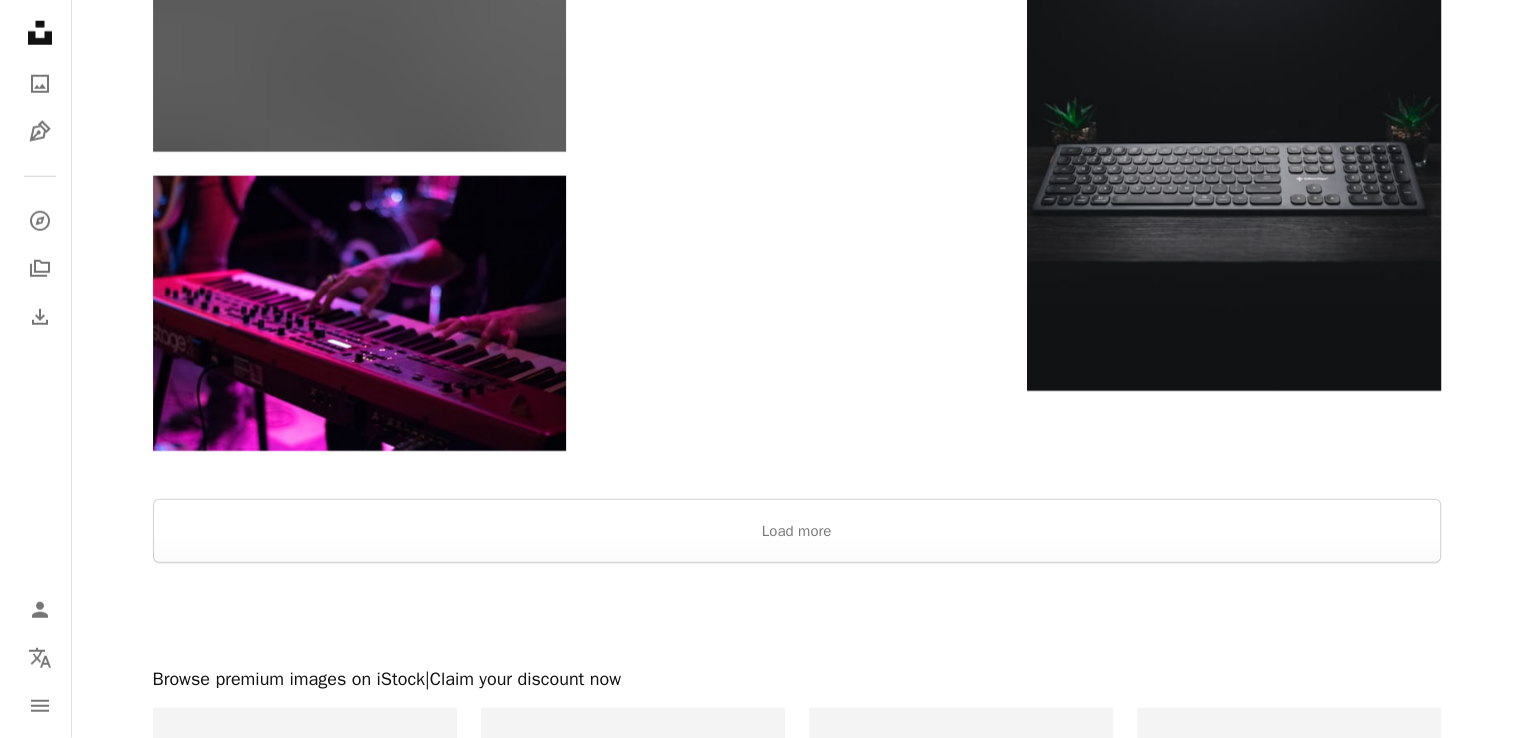 scroll, scrollTop: 5622, scrollLeft: 0, axis: vertical 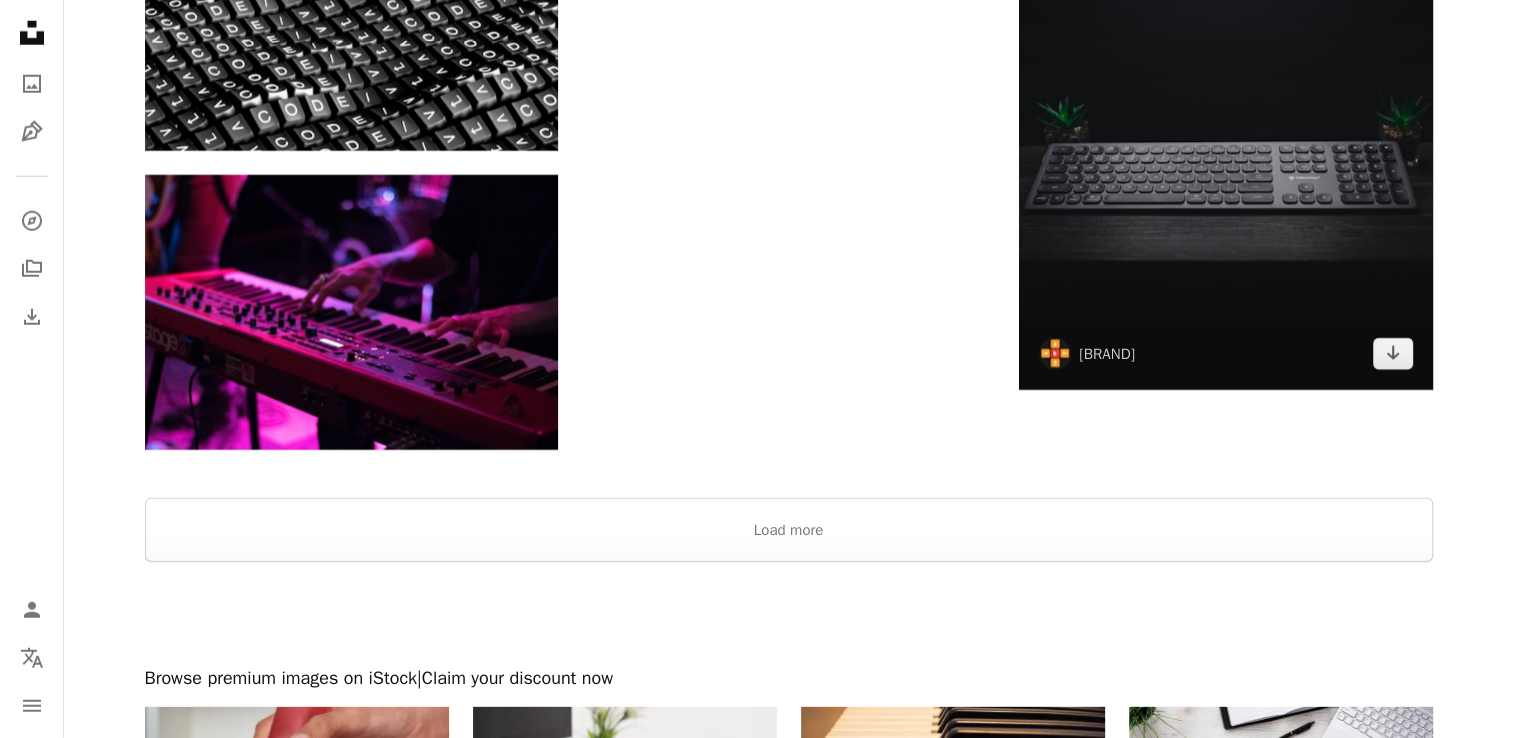 click at bounding box center (1225, 132) 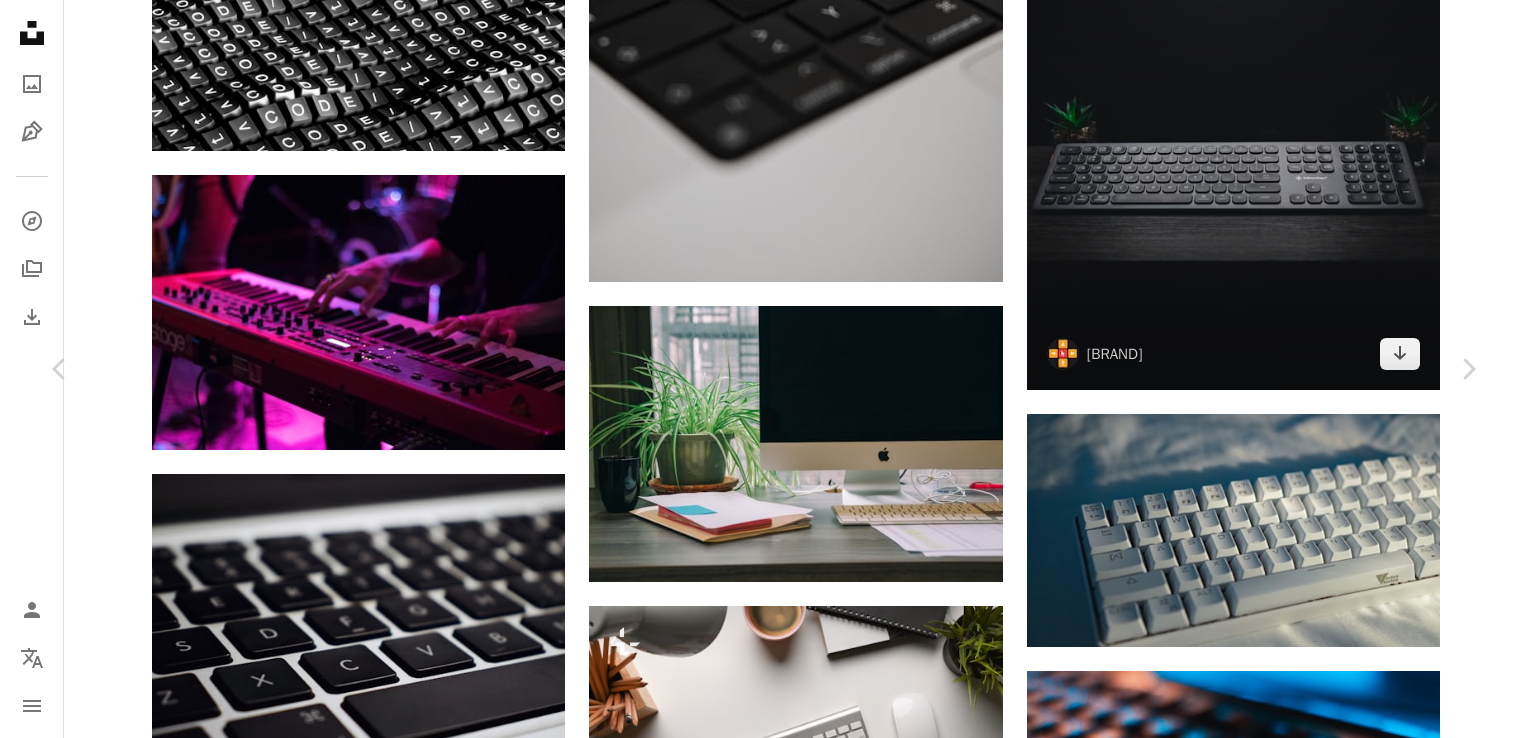 scroll, scrollTop: 107, scrollLeft: 0, axis: vertical 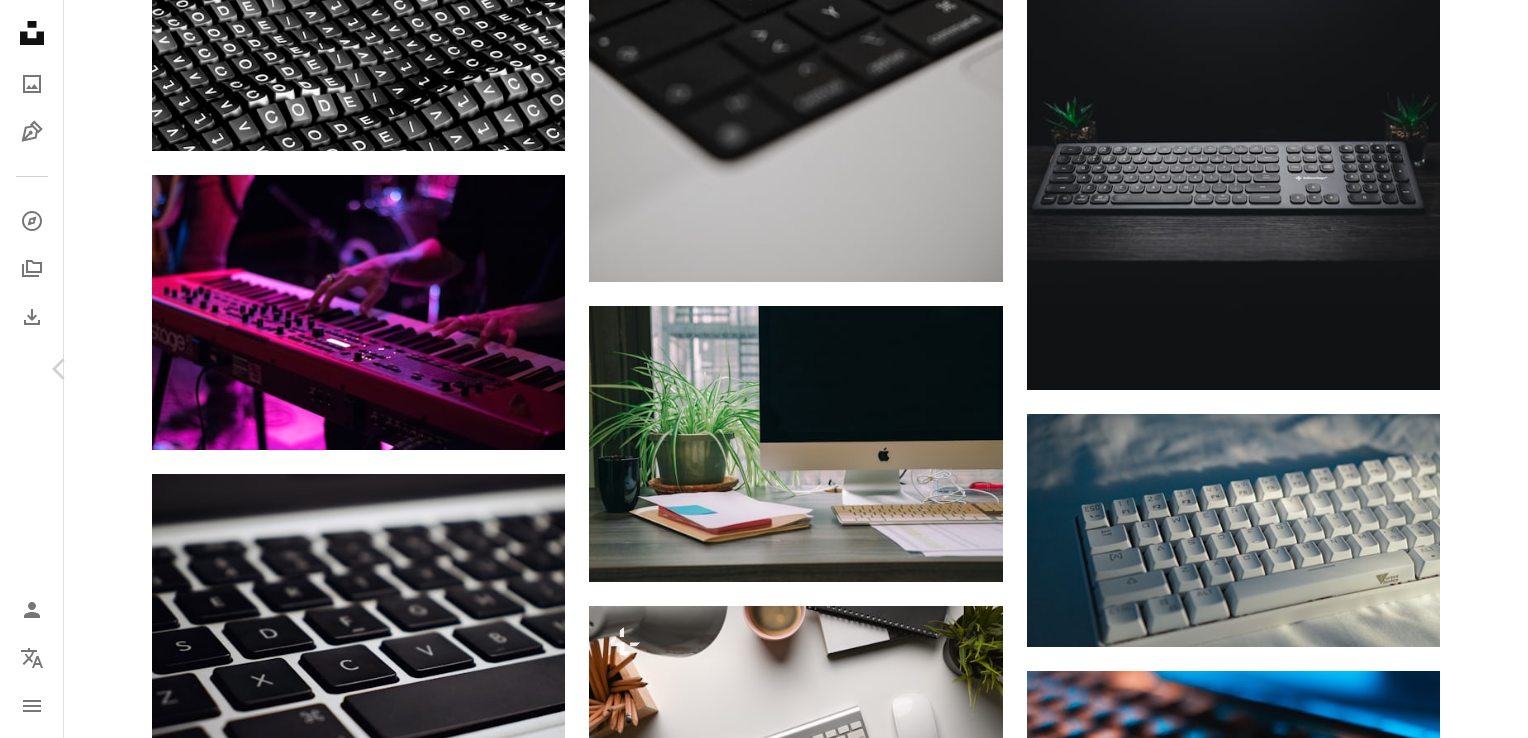 click on "Chevron right" at bounding box center (1468, 369) 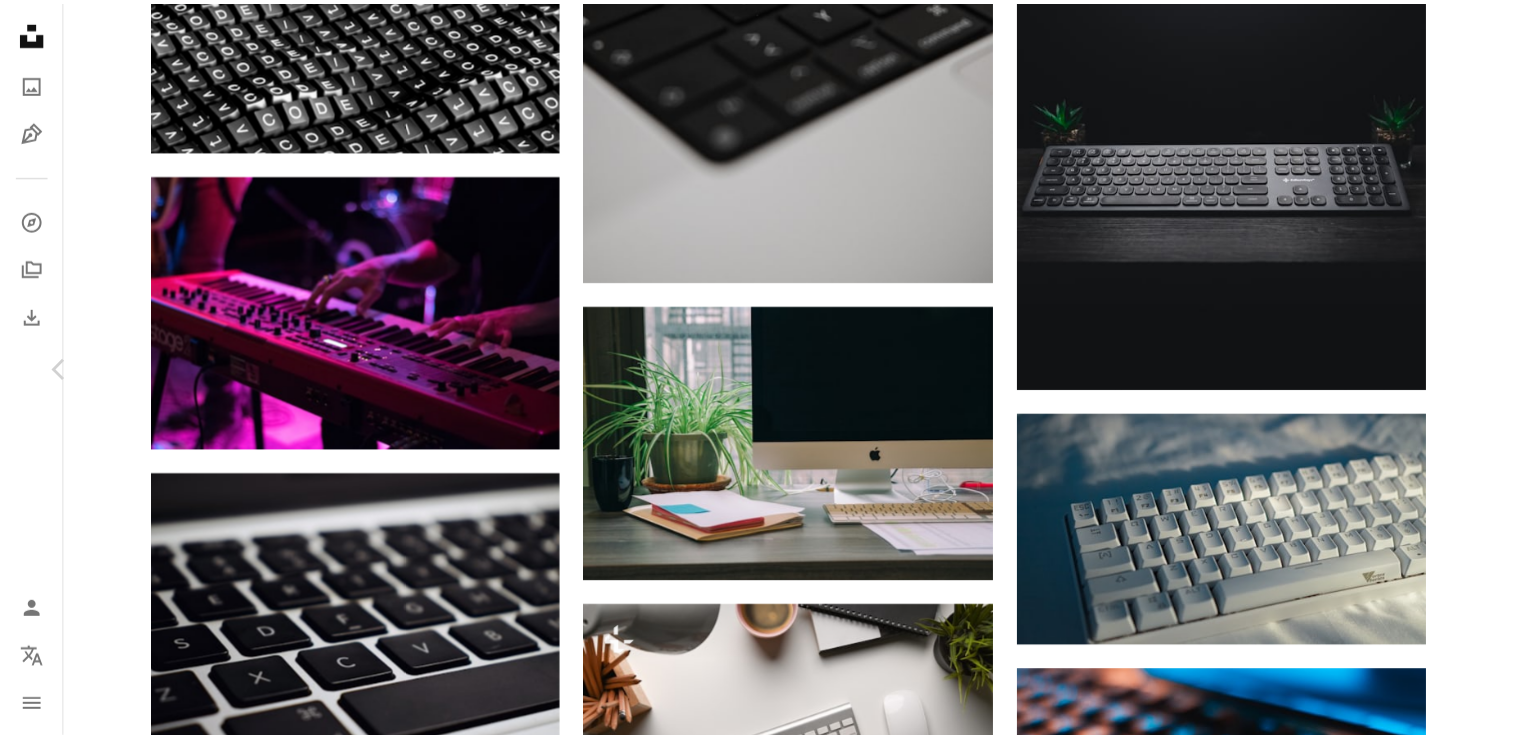 scroll, scrollTop: 0, scrollLeft: 0, axis: both 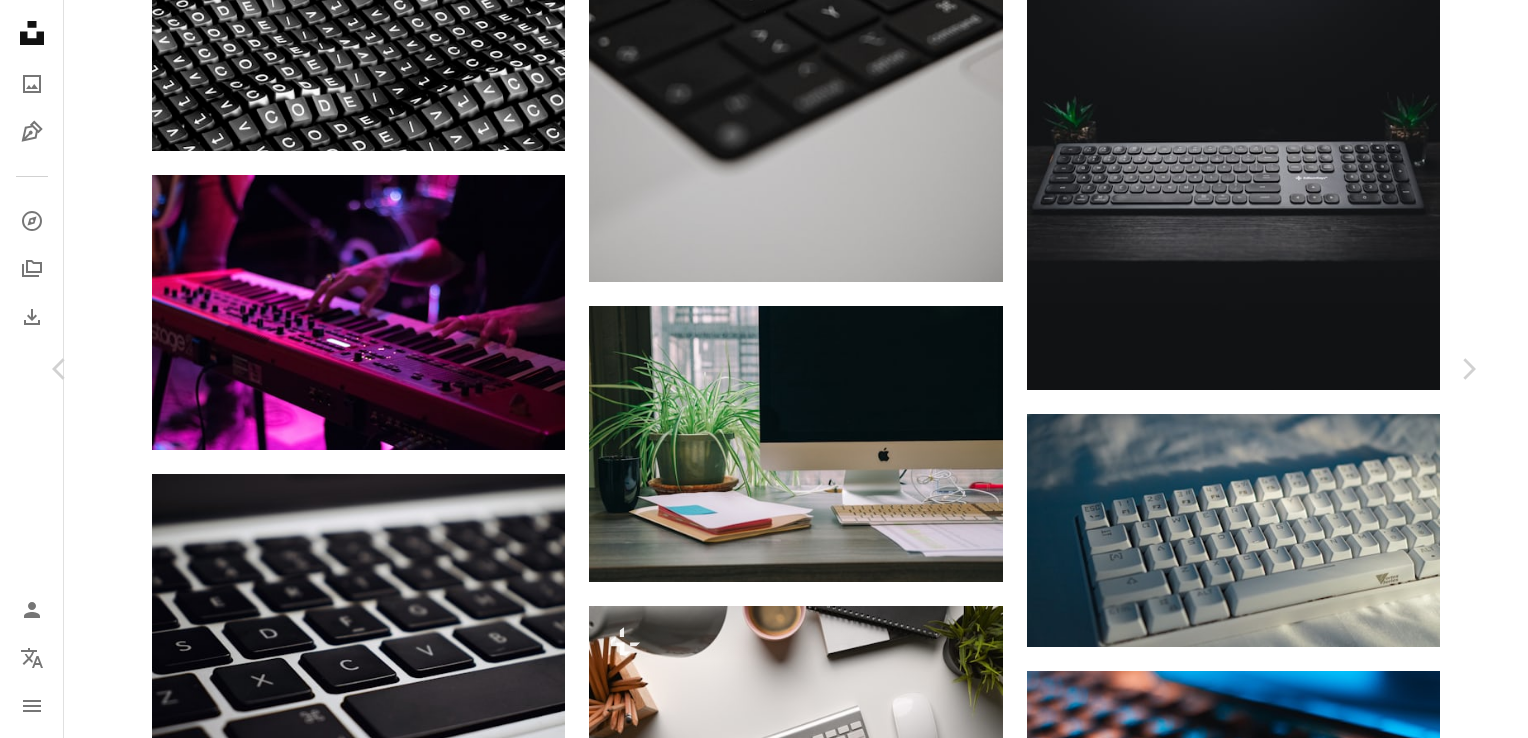 click on "An X shape Chevron left Chevron right [FIRST] [LAST] [FIRST][LAST] A heart A plus sign Download free Chevron down Zoom in Views 208,221 Downloads 1,863 A forward-right arrow Share Info icon Info More Actions Calendar outlined Published on [MONTH] [DAY], [YEAR] Camera SONY, ILCE-6400 Safety Free to use under the Unsplash License computer photography white minimalist keyboard electronics computer keyboard hardware computer hardware keycaps grey Free images Browse premium related images on iStock | Save 20% with code UNSPLASH20 View more on iStock ↗ Related images A heart A plus sign [FIRST] [LAST] Arrow pointing down A heart A plus sign [FIRST] [LAST] Arrow pointing down A heart A plus sign [FIRST] [LAST] Arrow pointing down Plus sign for Unsplash+ A heart A plus sign [FIRST] [LAST] For Unsplash+ A lock Download A heart A plus sign hellooodesign Available for hire A checkmark inside of a circle Arrow pointing down A heart A plus sign [FIRST] [LAST] Available for hire Arrow pointing down For" at bounding box center (764, 4724) 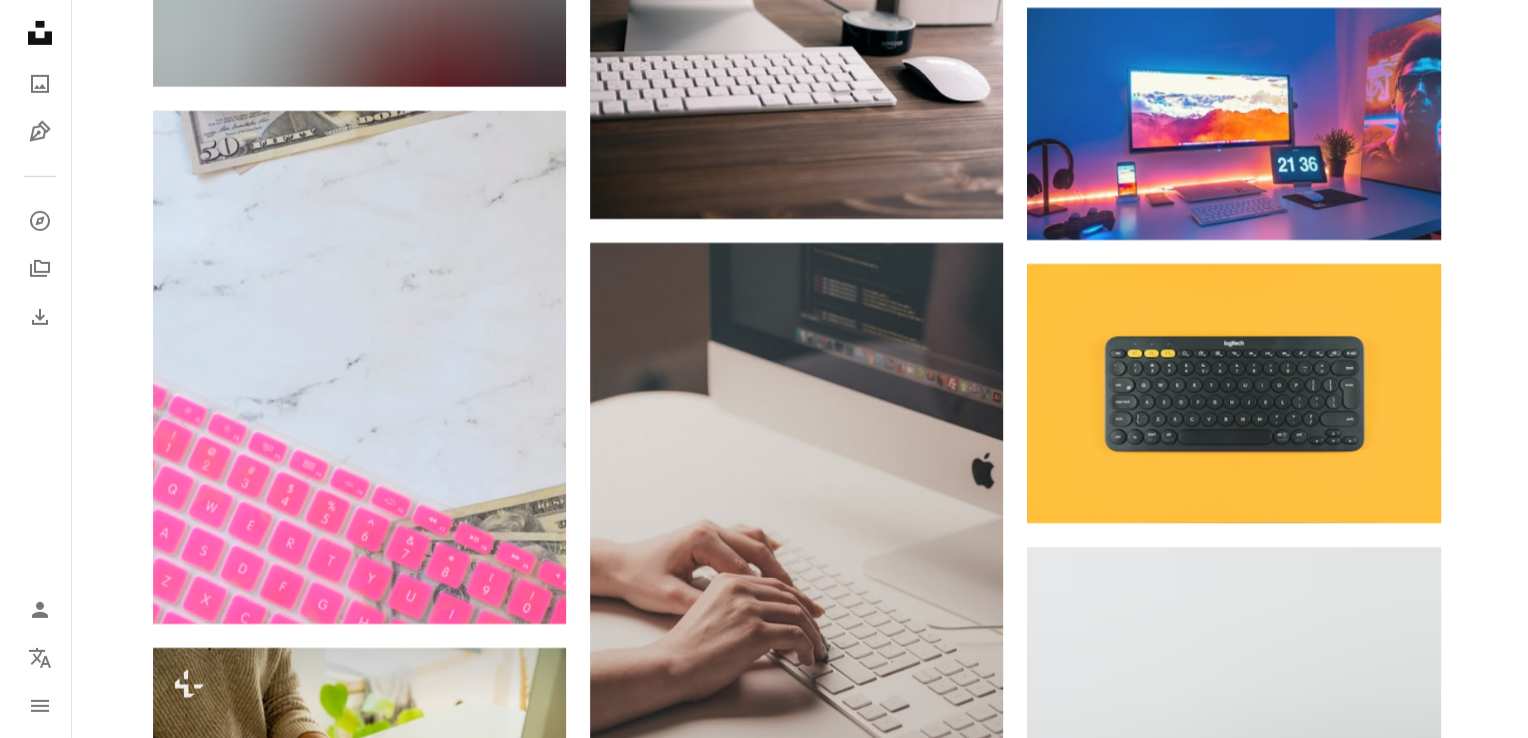 scroll, scrollTop: 6592, scrollLeft: 0, axis: vertical 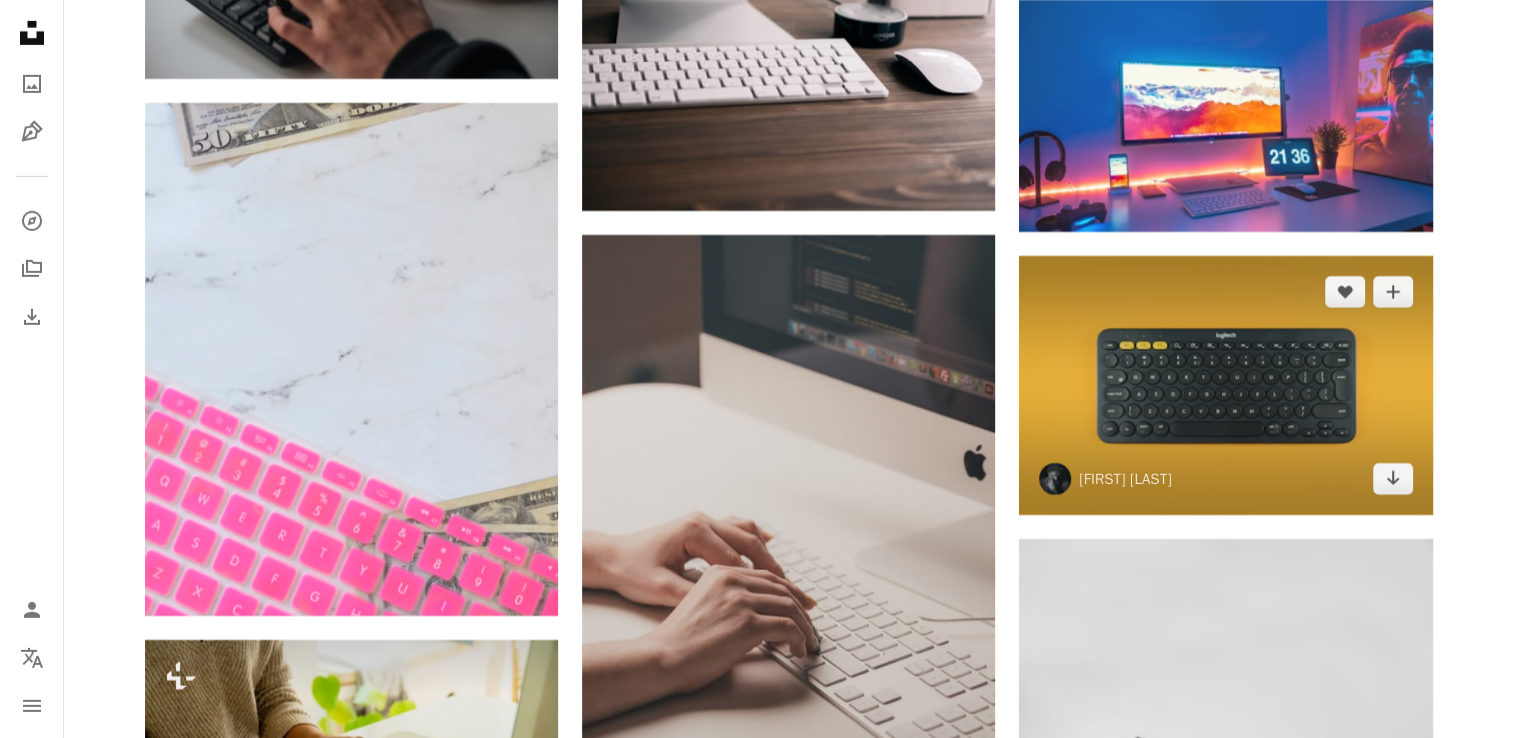 click at bounding box center (1225, 385) 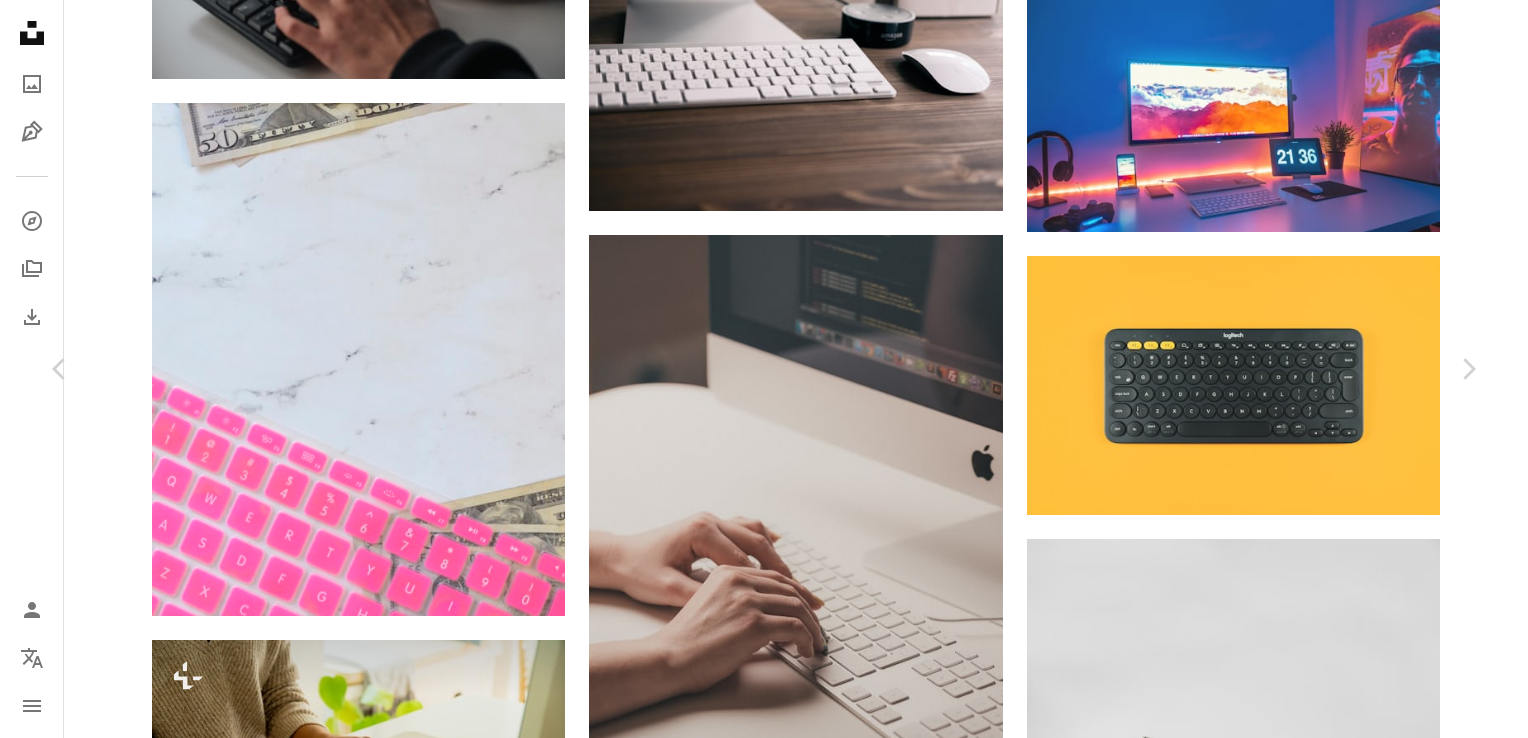 click on "Unsplash logo Unsplash Home A photo Pen Tool A compass A stack of folders Download Person Localization icon navigation menu A magnifying glass ******** An X shape Visual search Get Unsplash+ Log in Submit an image Browse premium images on iStock | 20% off at iStock ↗ Browse premium images on iStock 20% off at iStock ↗ View more ↗ View more on iStock ↗ A photo Photos 5.1k Pen Tool Illustrations 107 A stack of folders Collections 104k A group of people Users 41 A copyright icon © License Arrow down Aspect ratio Orientation Arrow down Unfold Sort by Relevance Arrow down Filters Filters Keyboard Chevron right mouse laptop computer computer keyboard hardware electronic computer hardware tech keyboard grey Plus sign for Unsplash+ A heart A plus sign [FIRST] [LAST] For Unsplash+ A lock Download A heart A plus sign [FIRST] [LAST] Arrow pointing down A heart A plus sign [FIRST] [LAST] Available for hire A checkmark inside of a circle Arrow pointing down A heart A plus sign [FIRST] [LAST]" at bounding box center [764, -1604] 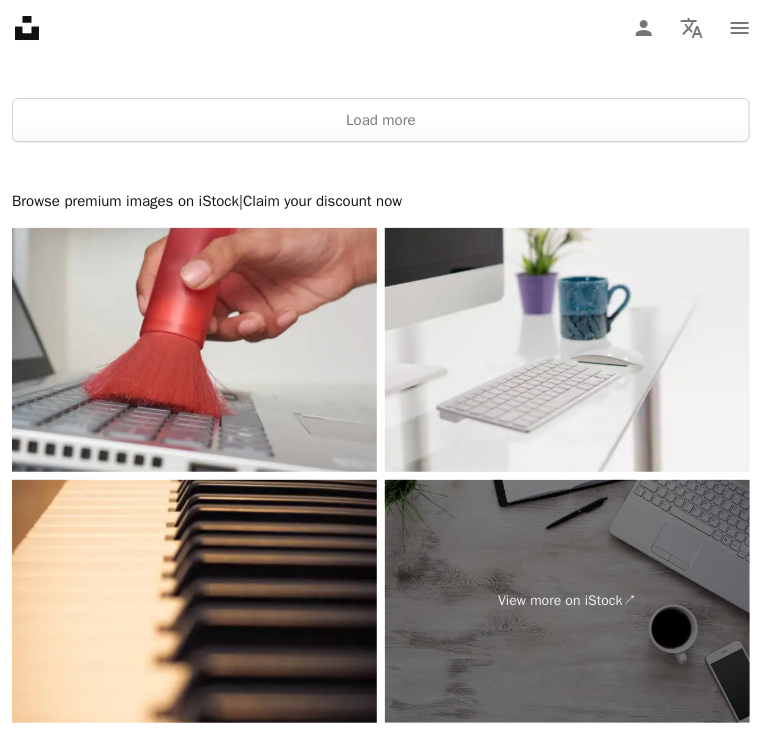 scroll, scrollTop: 6592, scrollLeft: 0, axis: vertical 